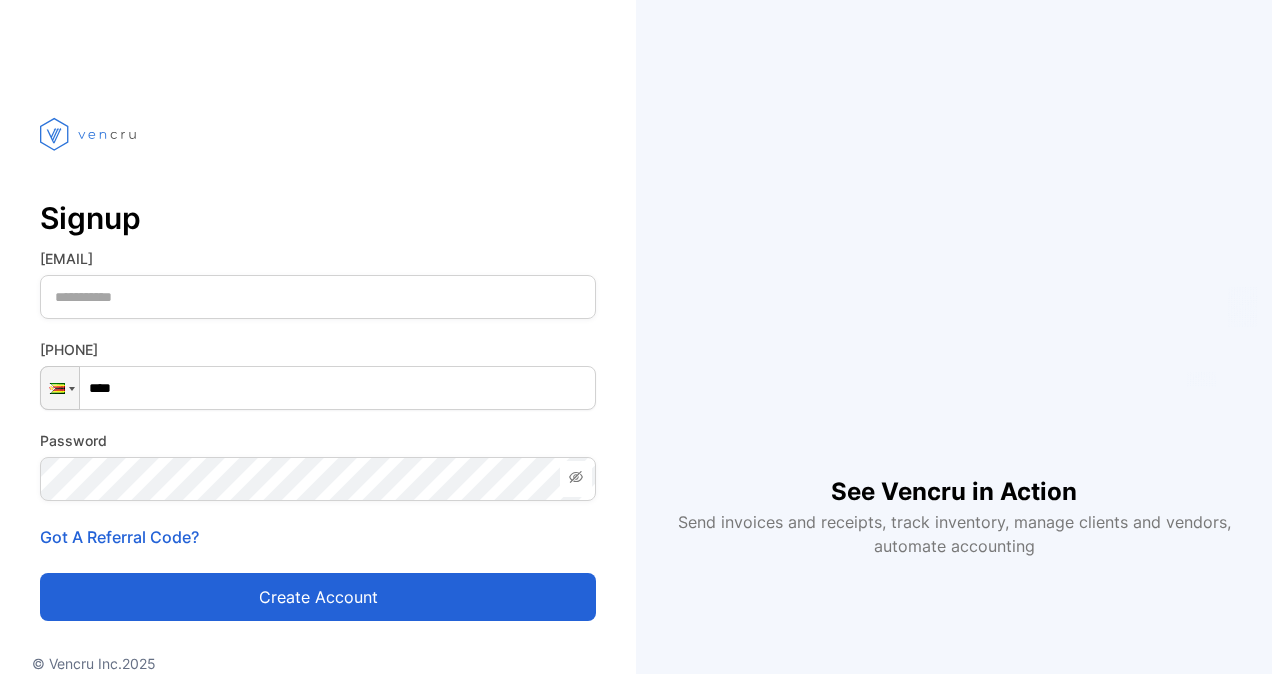 scroll, scrollTop: 0, scrollLeft: 0, axis: both 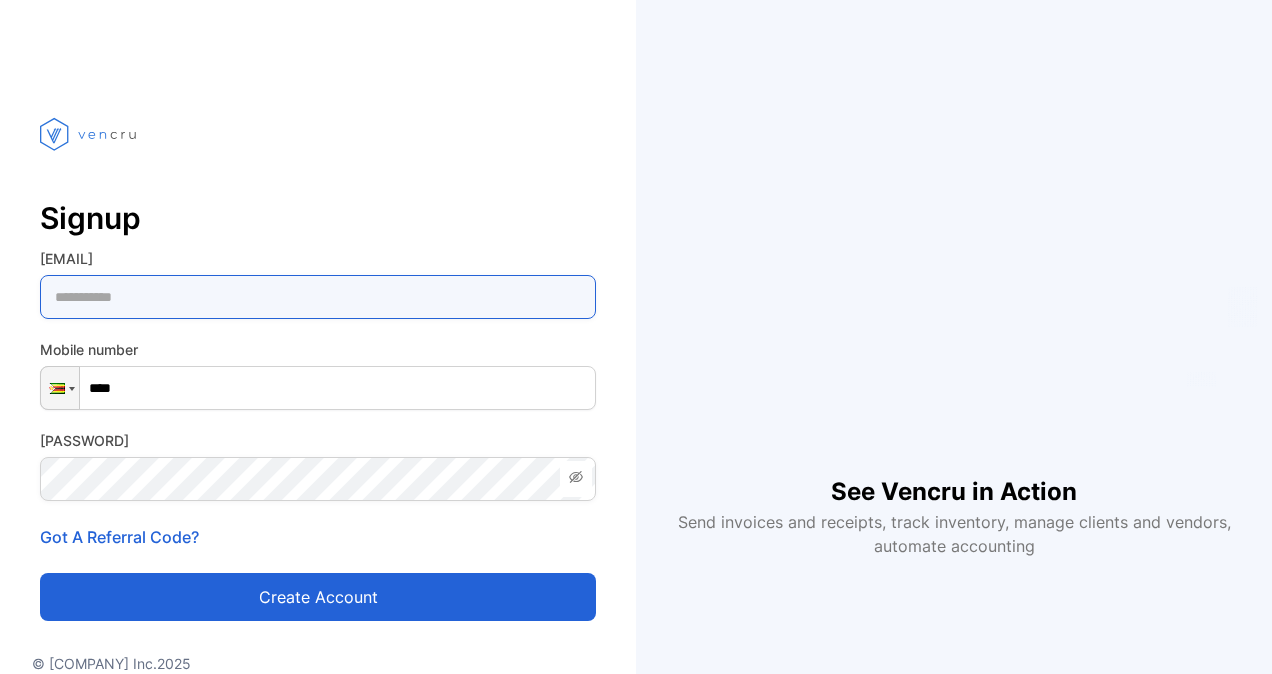 click at bounding box center (318, 297) 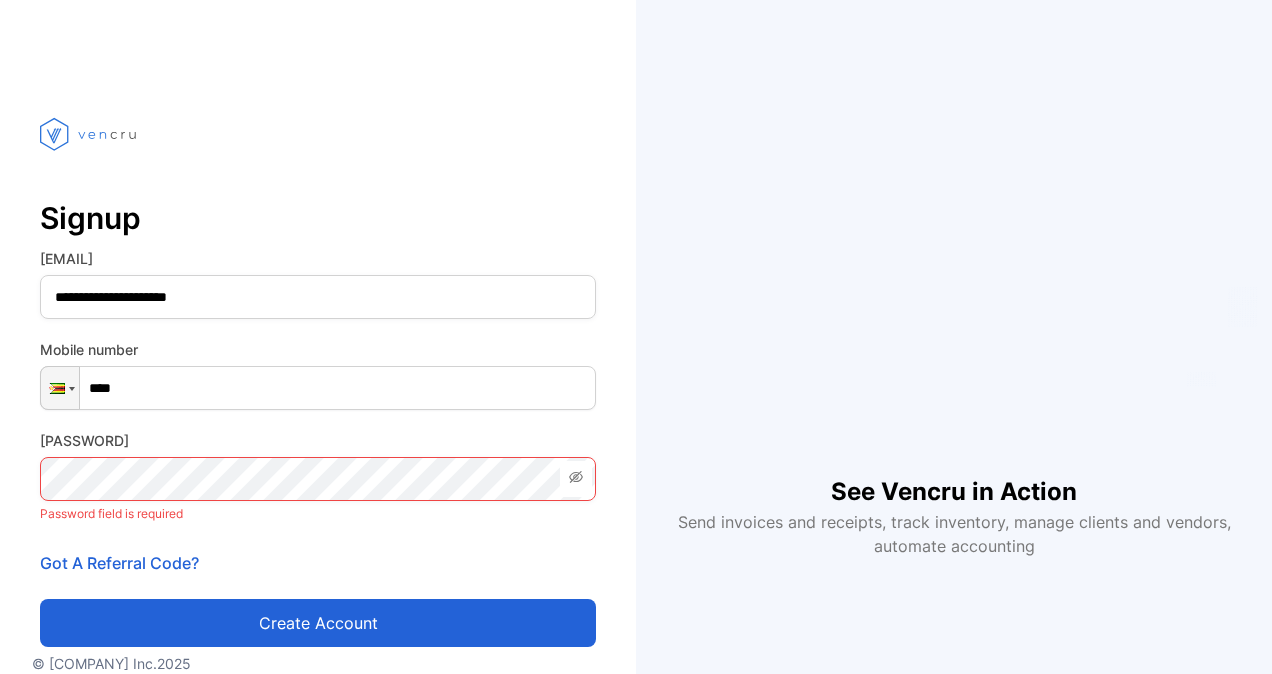 click on "****" at bounding box center [318, 388] 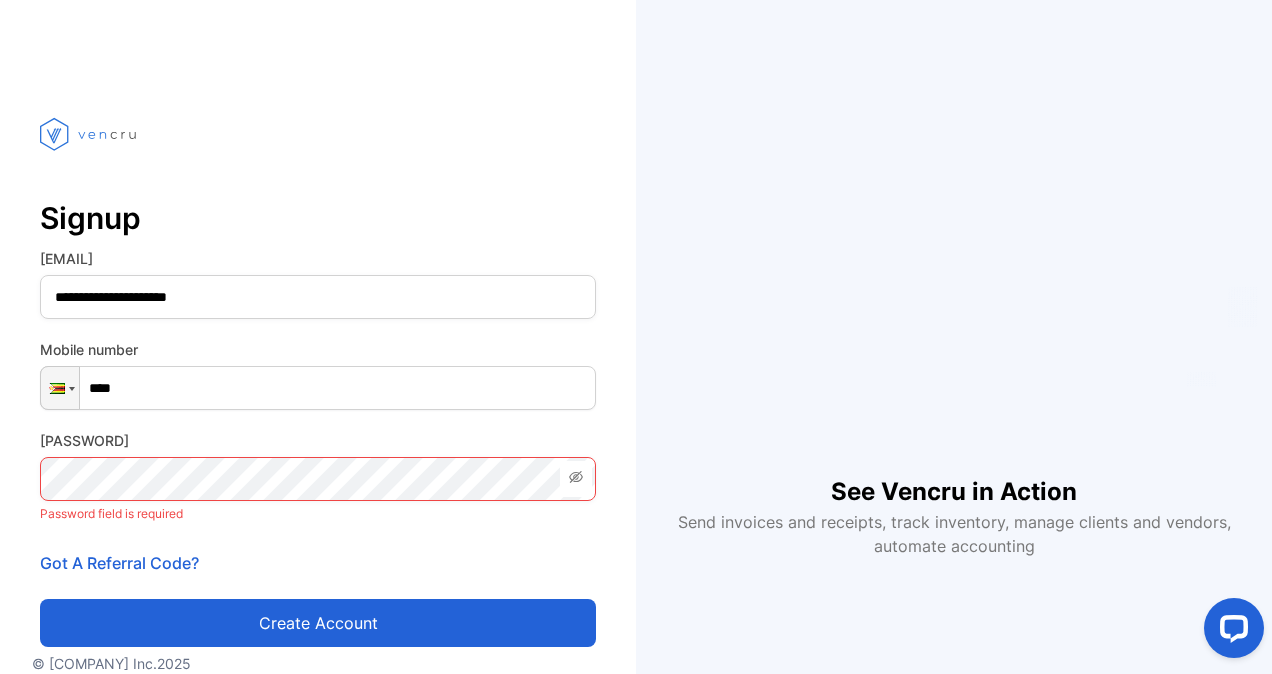 scroll, scrollTop: 0, scrollLeft: 0, axis: both 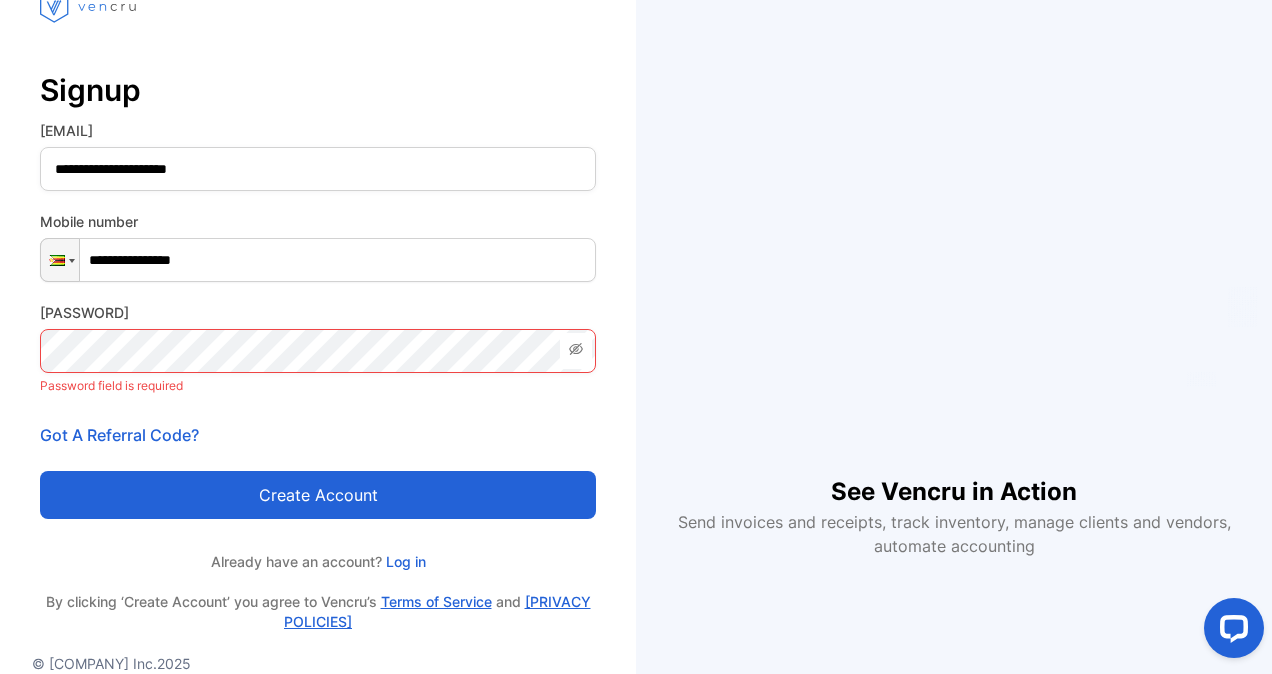 type on "**********" 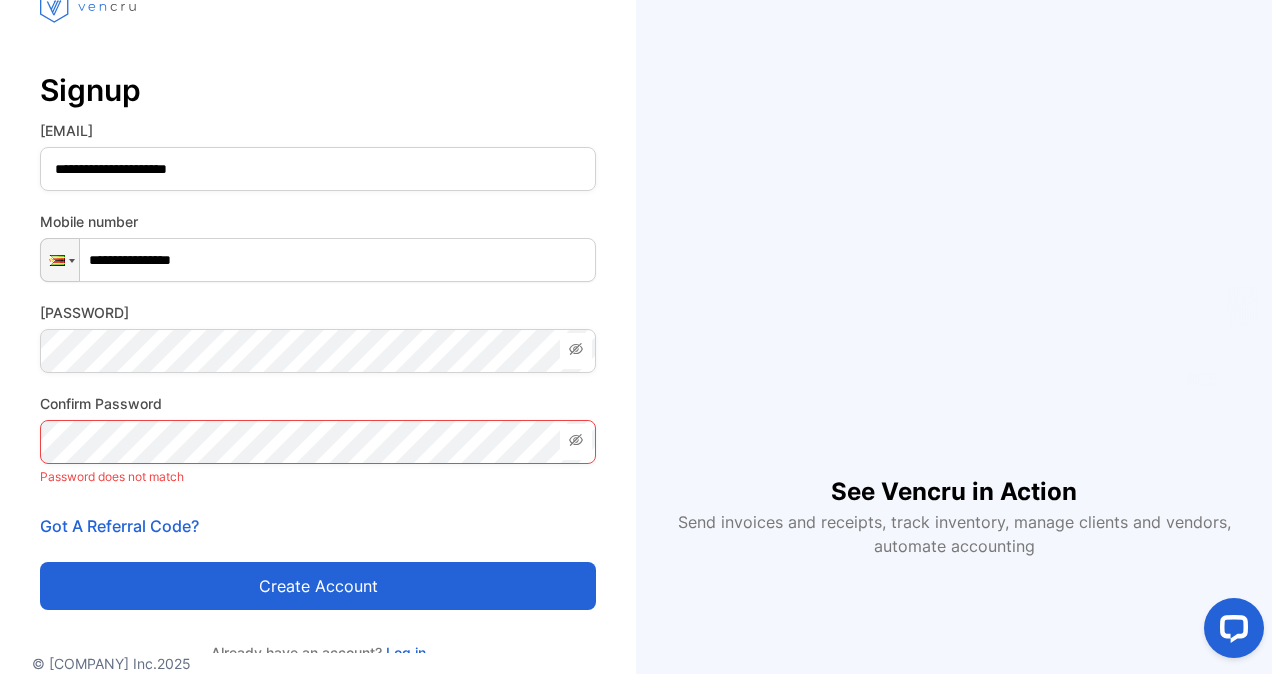 click at bounding box center (576, 351) 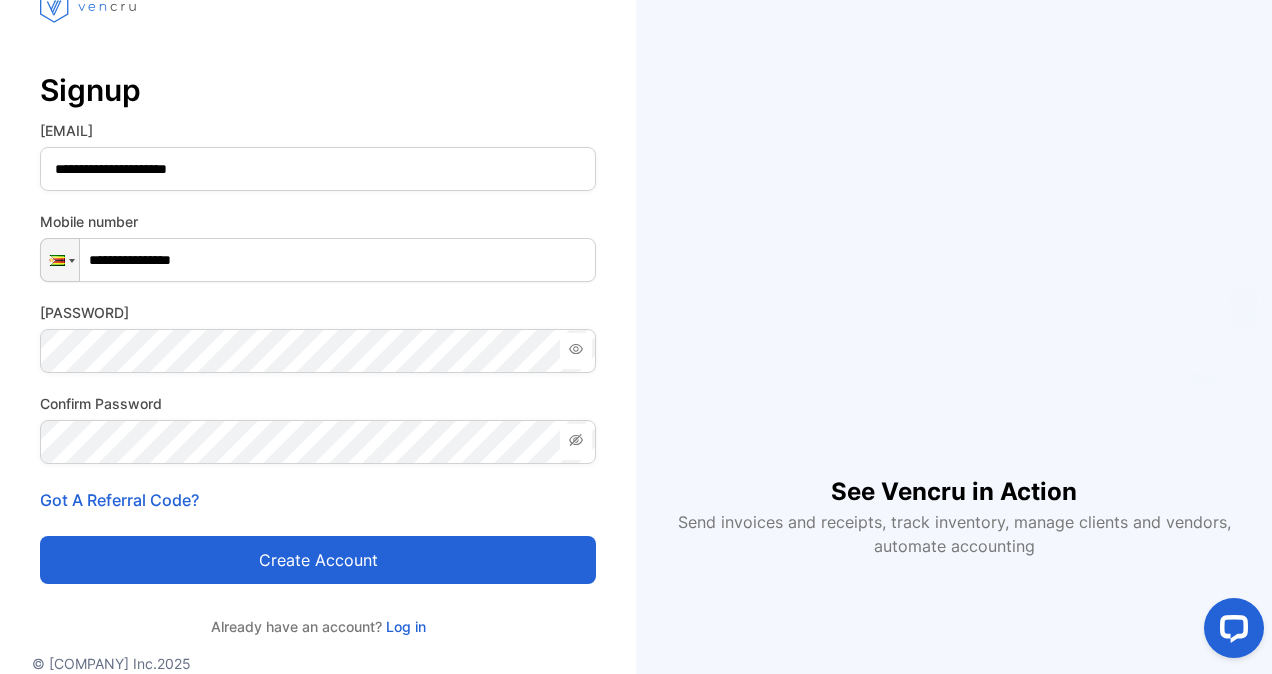 click on "Create account" at bounding box center [318, 560] 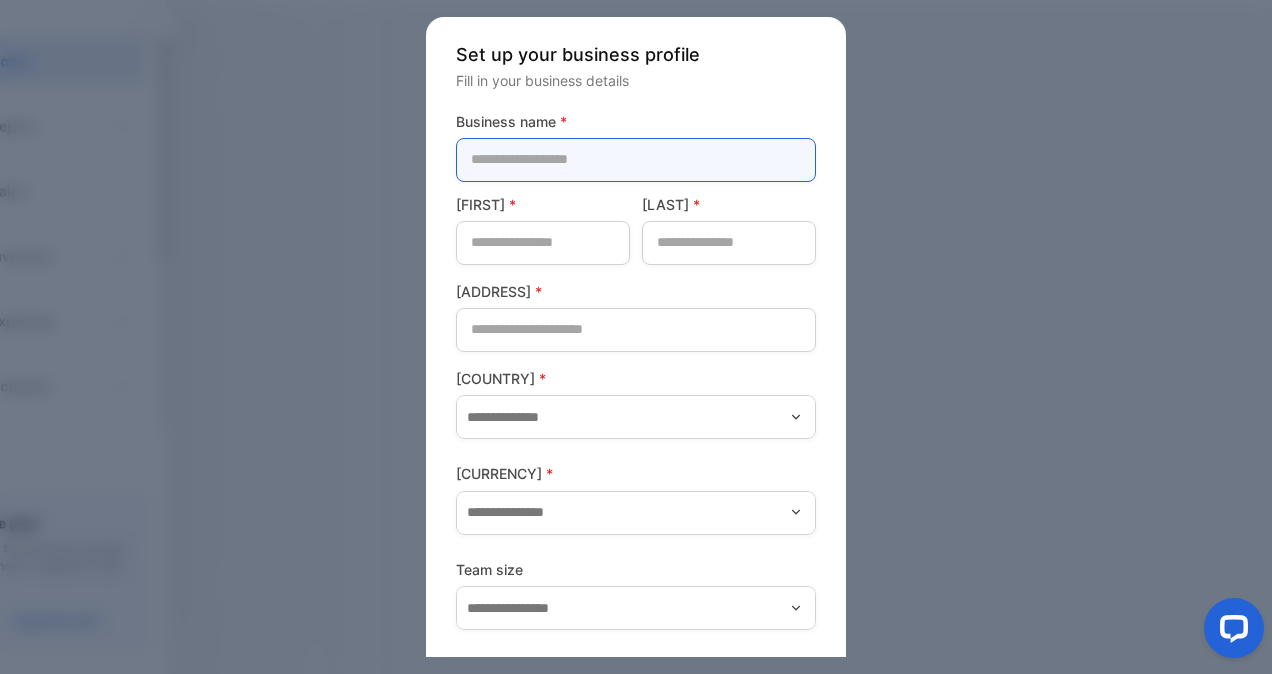 click at bounding box center [636, 160] 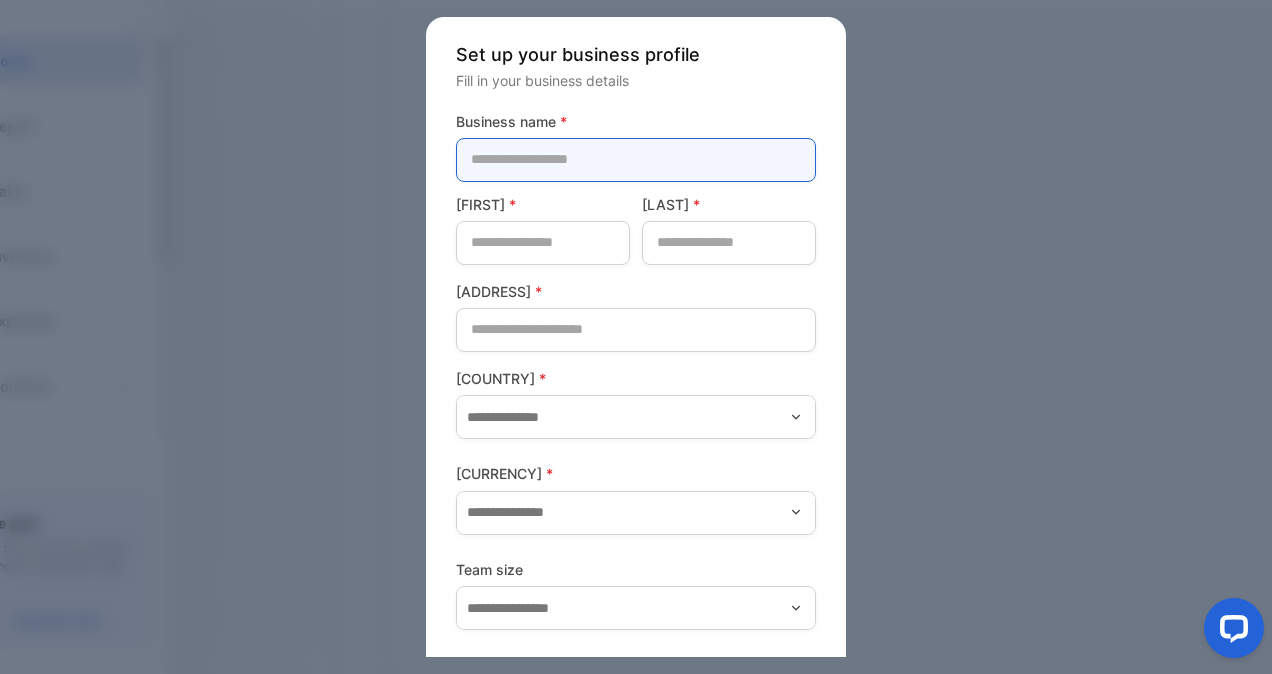 type on "**********" 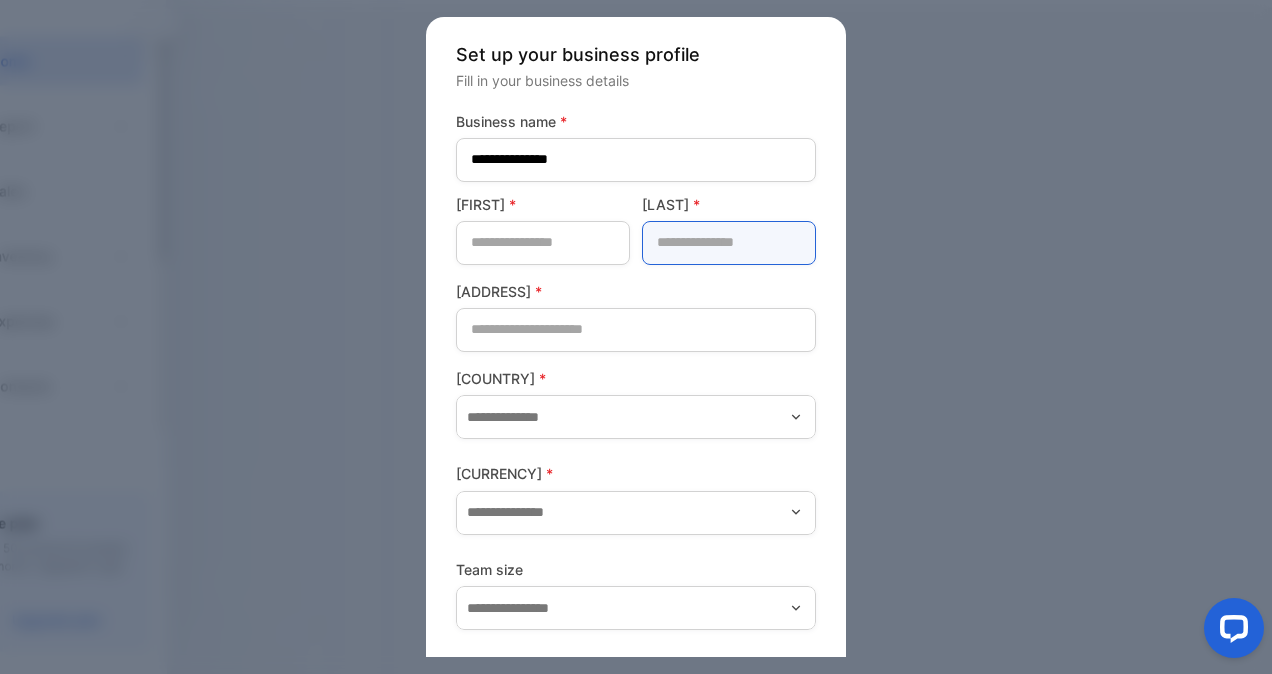 type on "********" 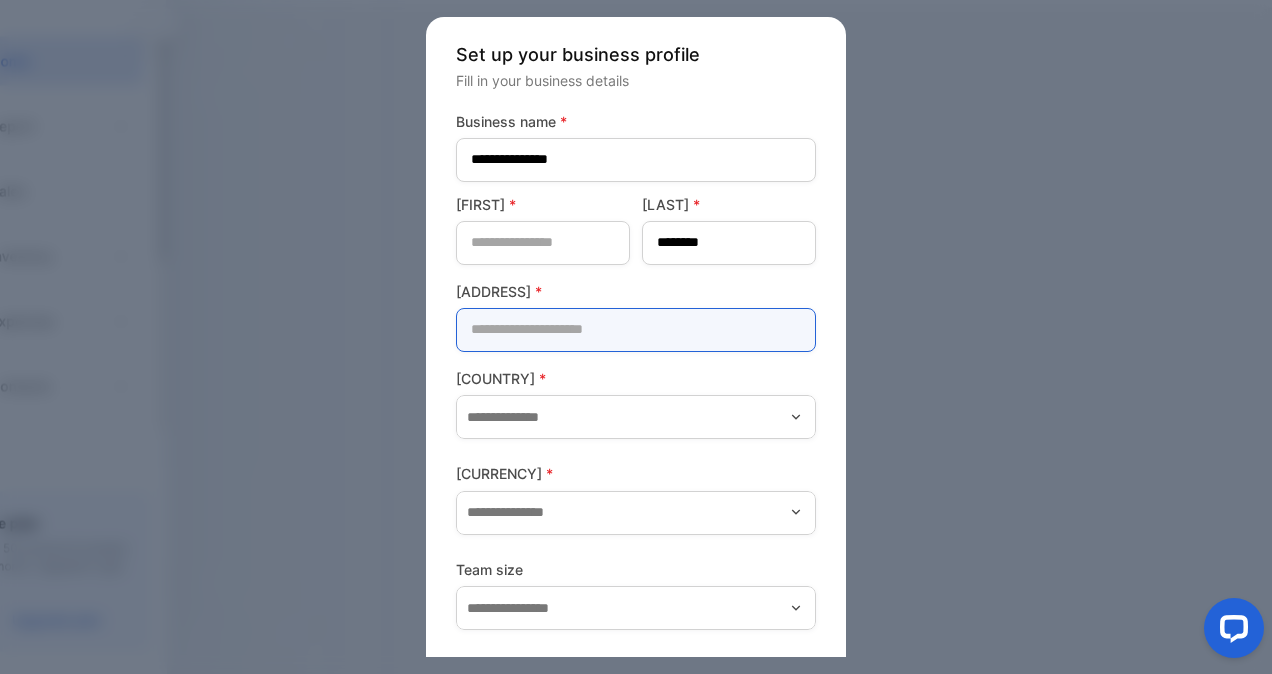 type on "**********" 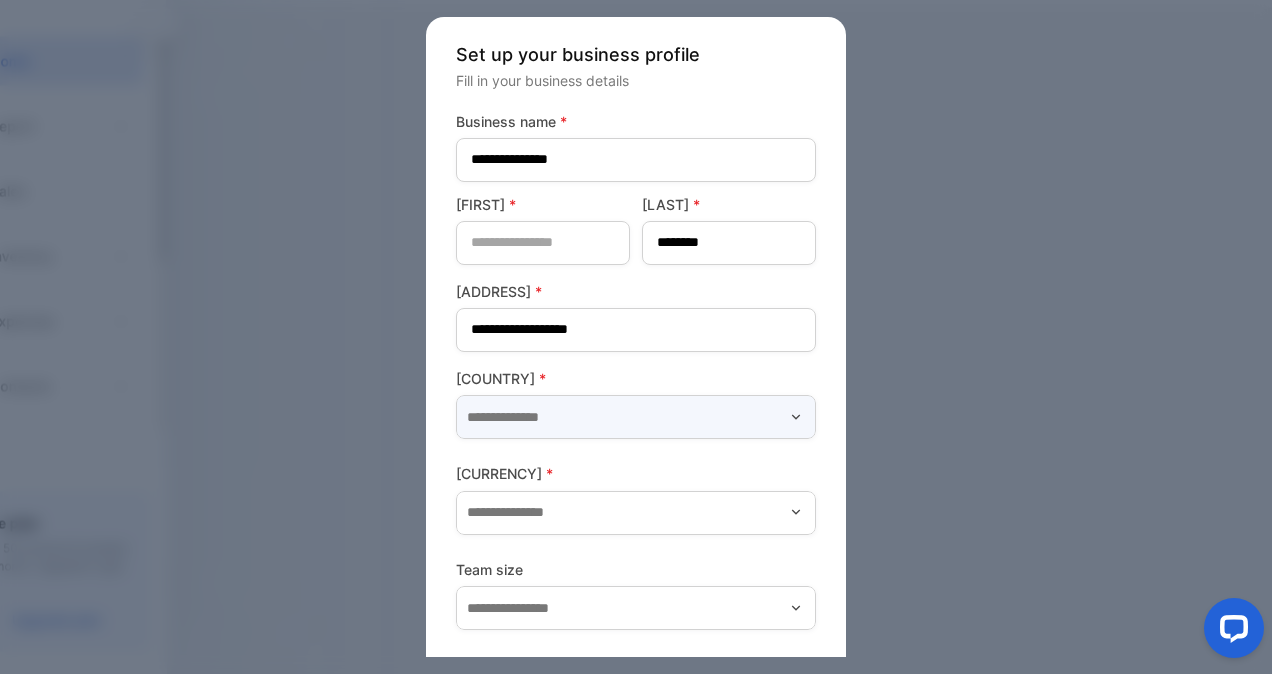type on "******" 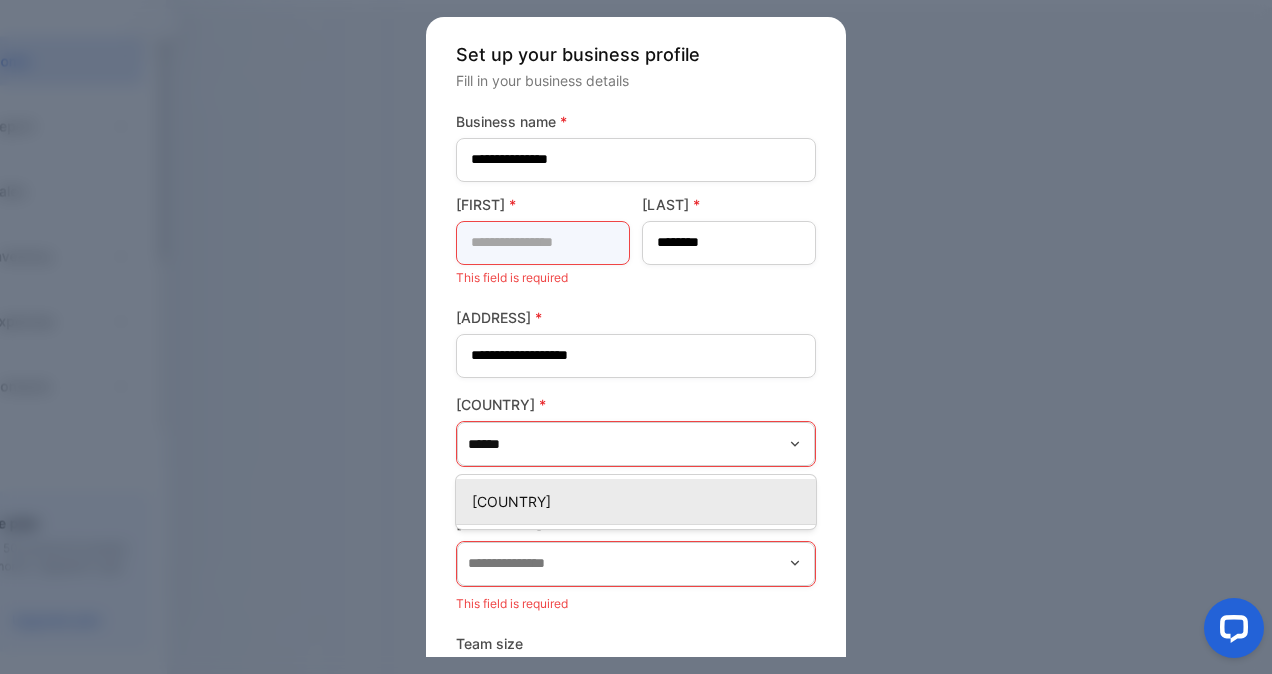 click at bounding box center (543, 243) 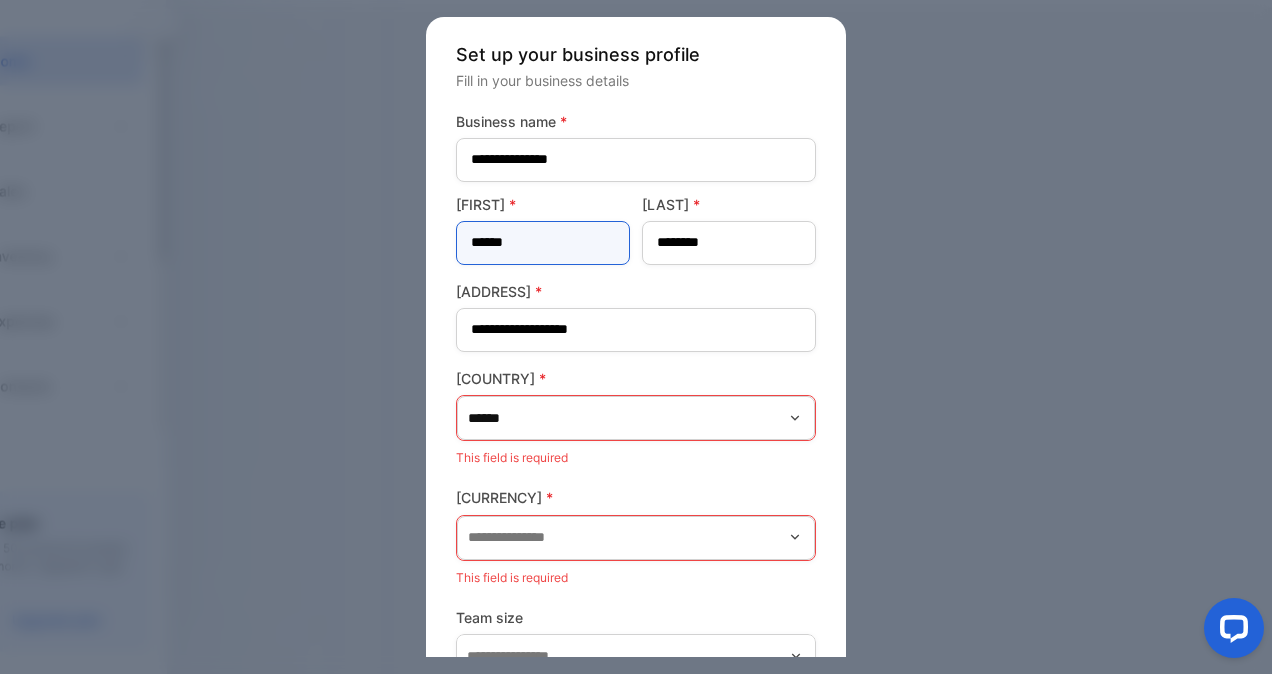 type on "******" 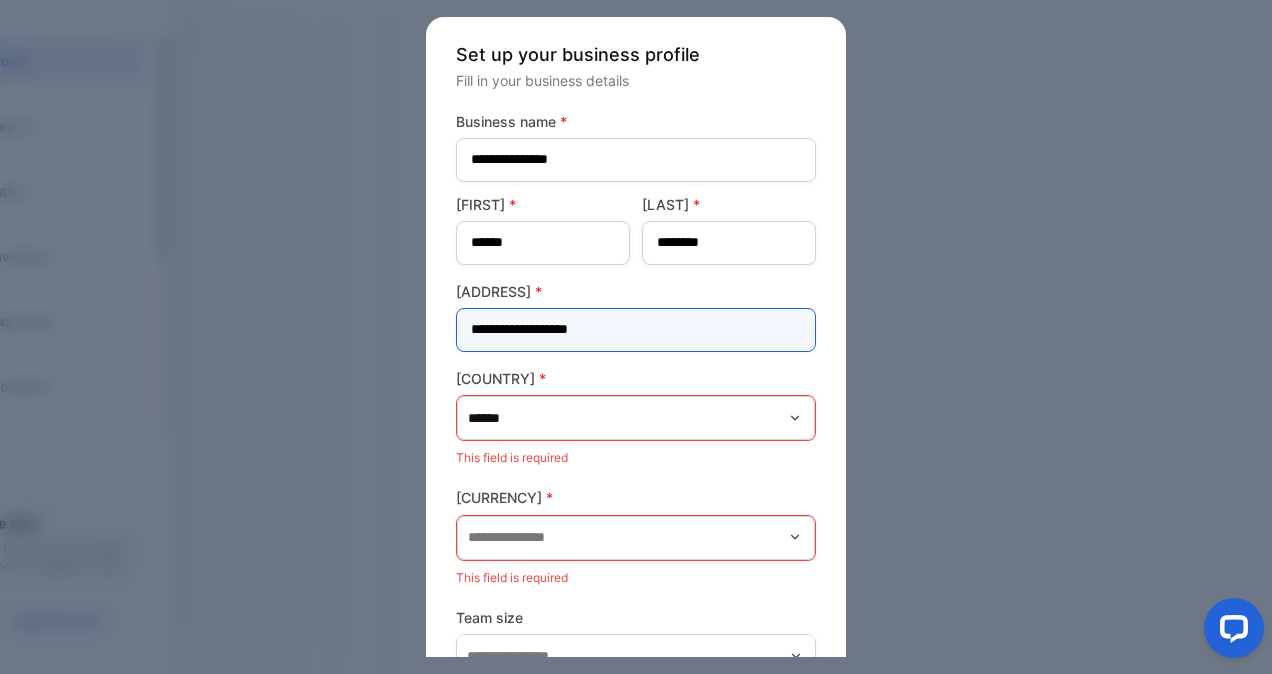 click on "**********" at bounding box center (636, 330) 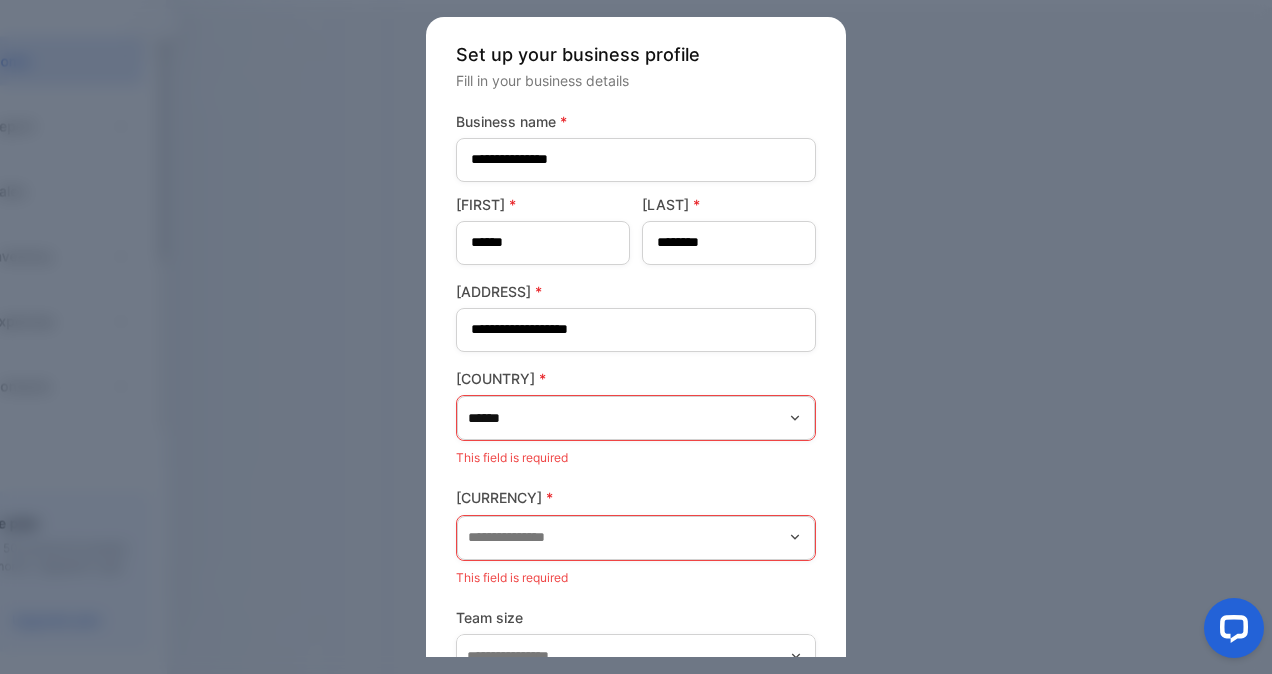 click on "[ADDRESS]   *" at bounding box center (636, 291) 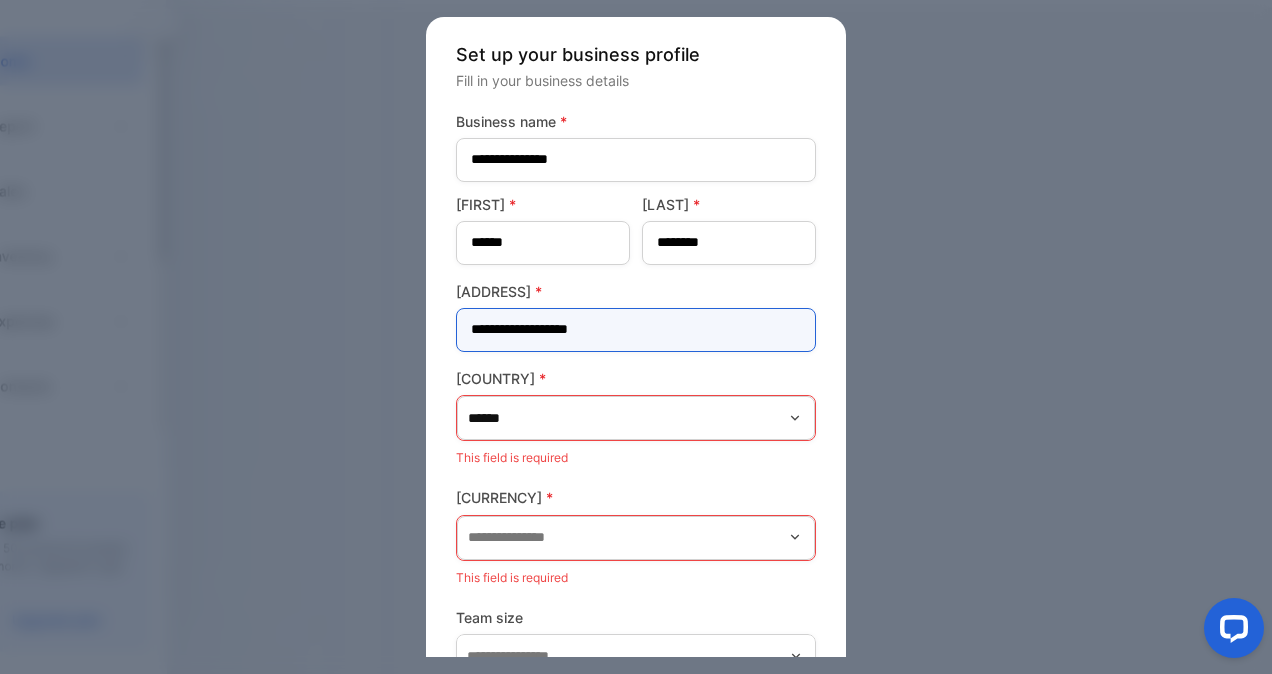 click on "**********" at bounding box center (636, 330) 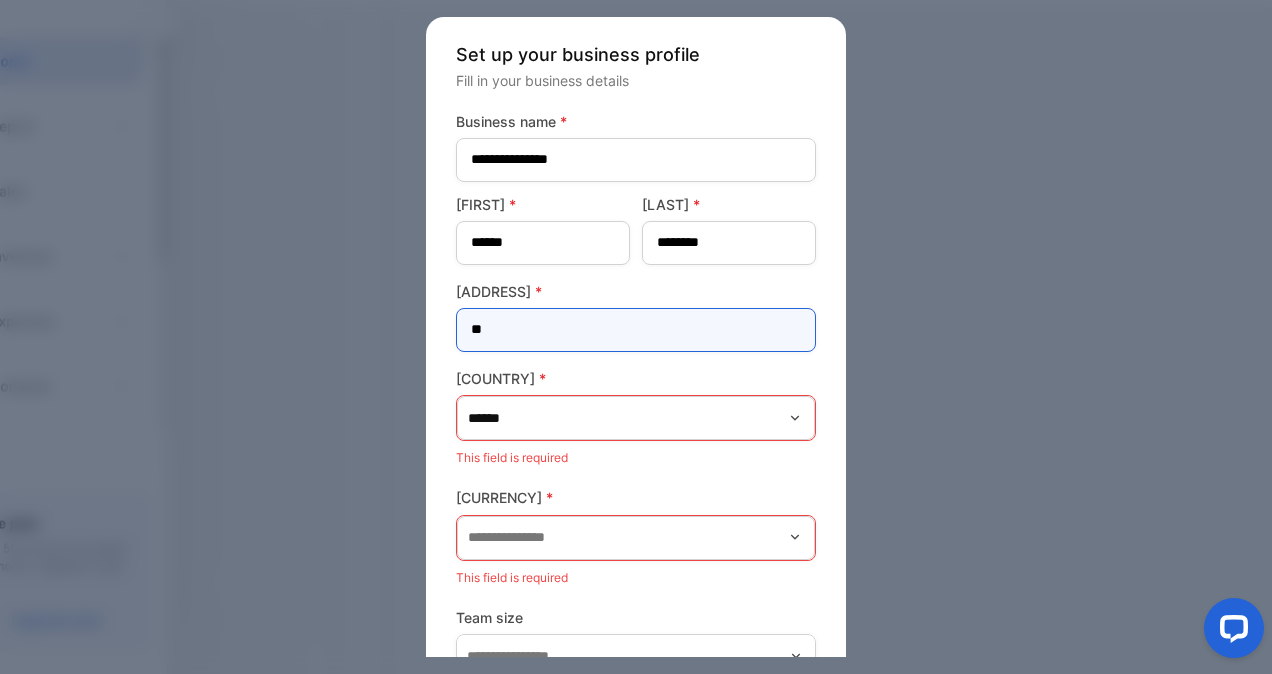 type on "*" 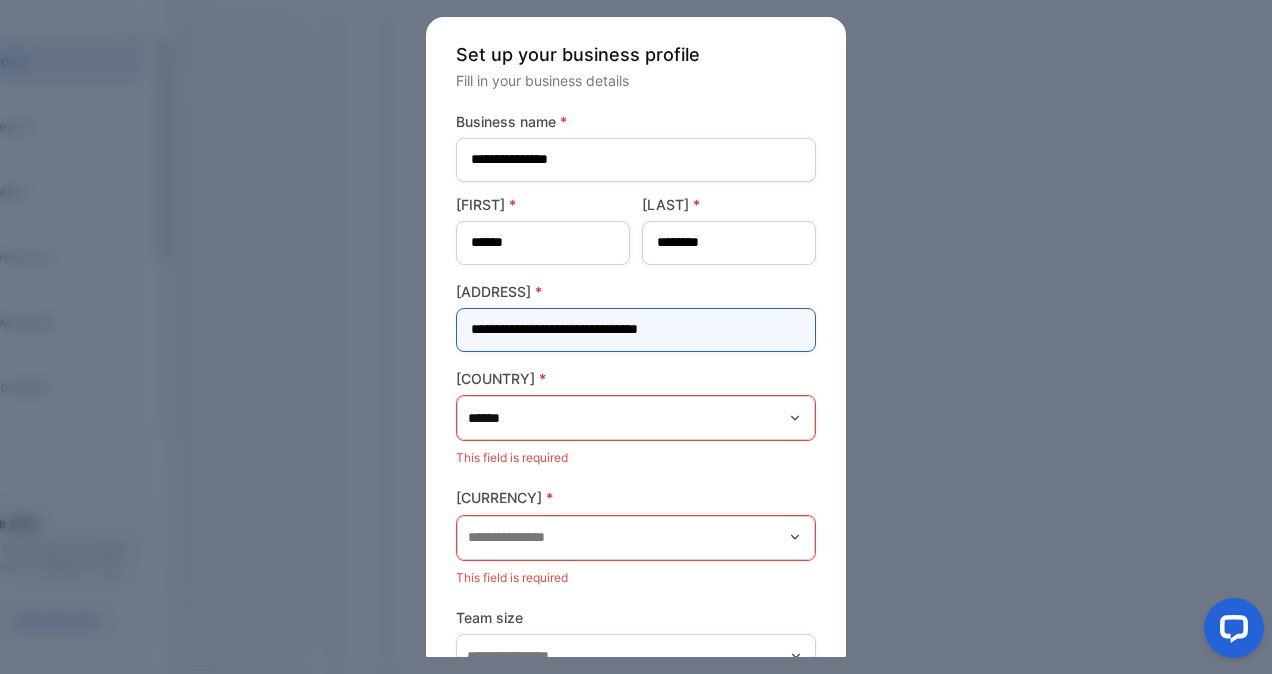 type on "**********" 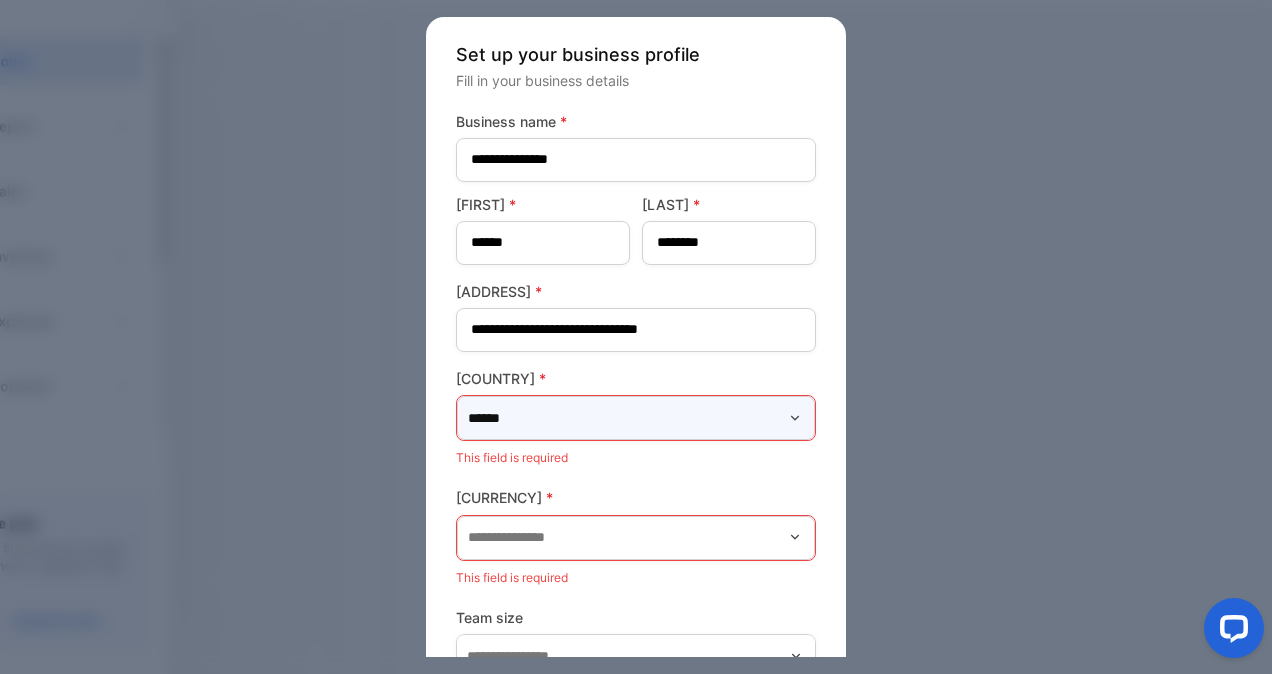 click on "******" at bounding box center (636, 418) 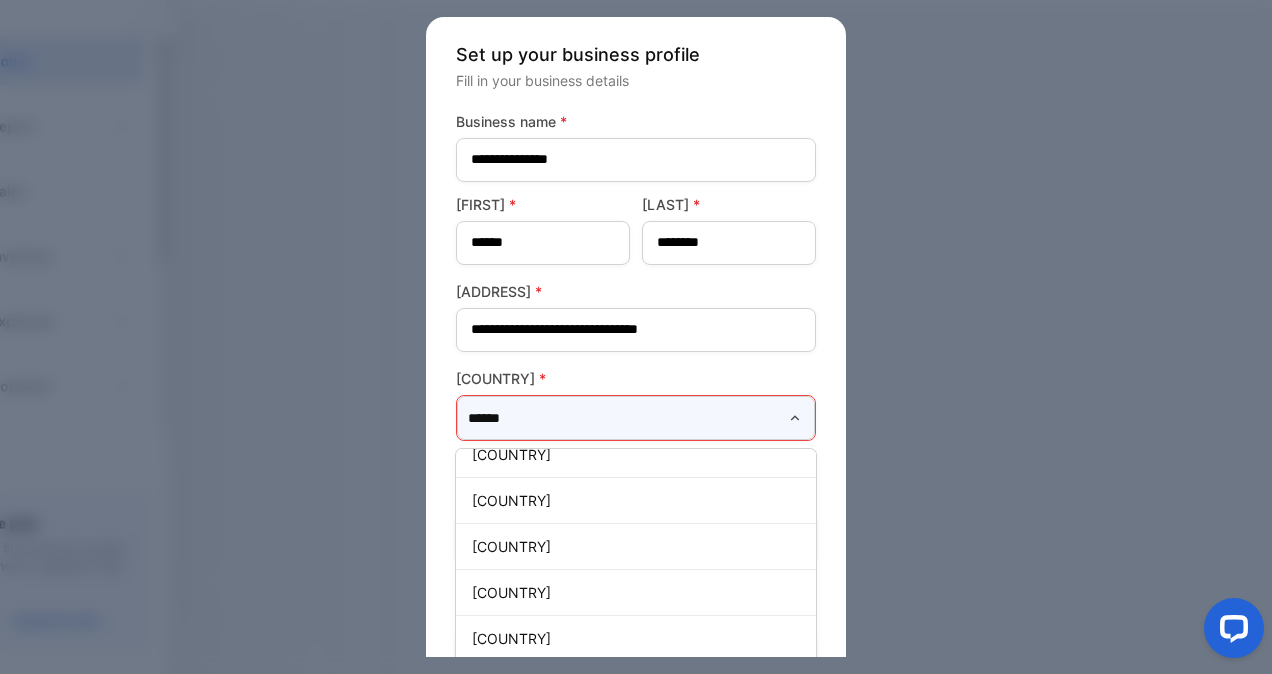 scroll, scrollTop: 8673, scrollLeft: 0, axis: vertical 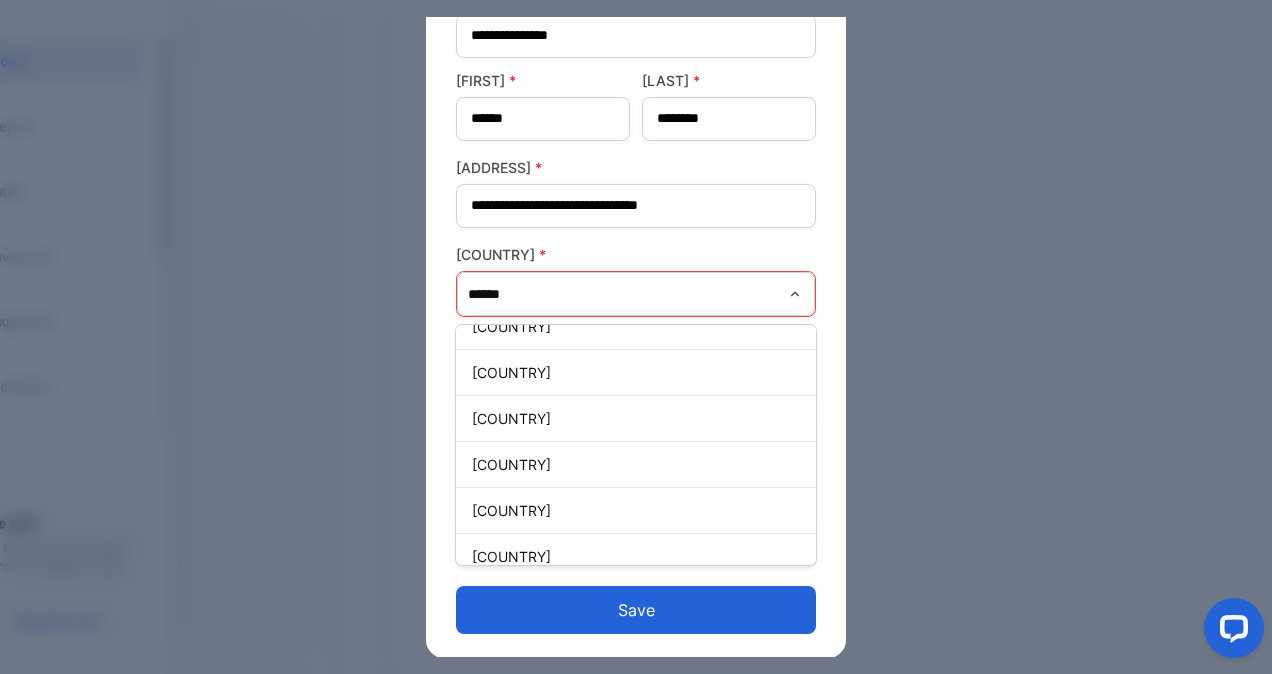 click on "[COUNTRY]" at bounding box center (640, 602) 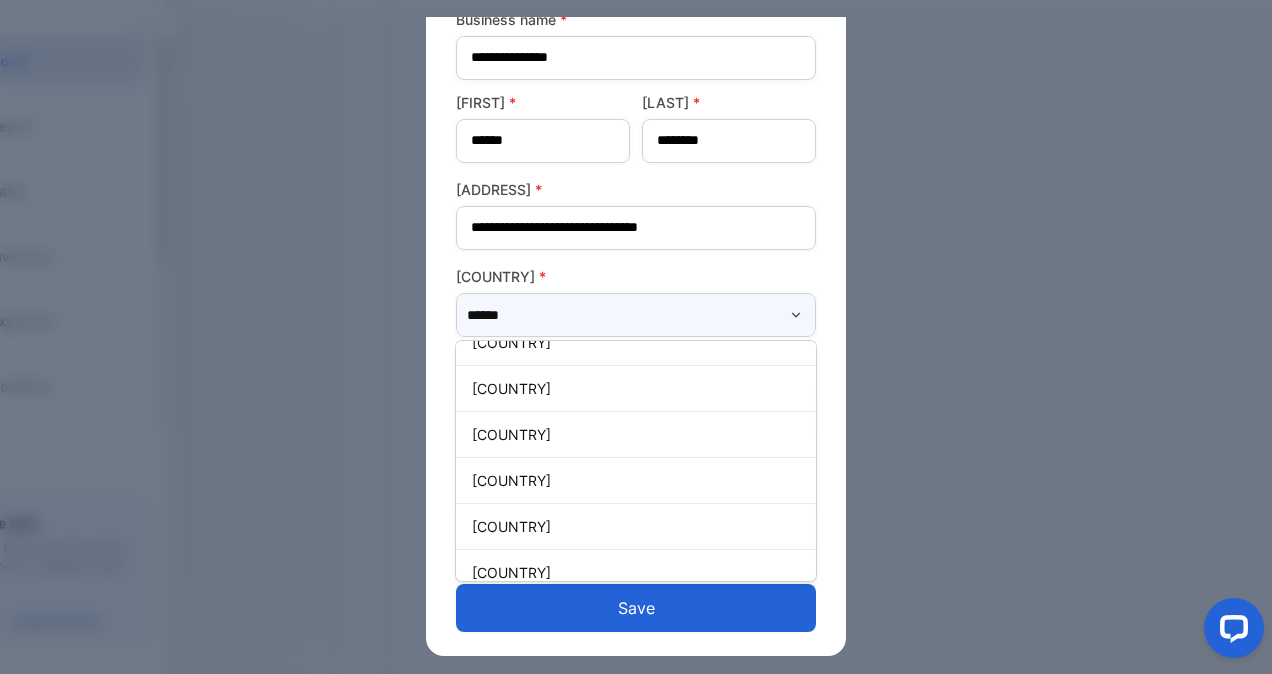 type on "********" 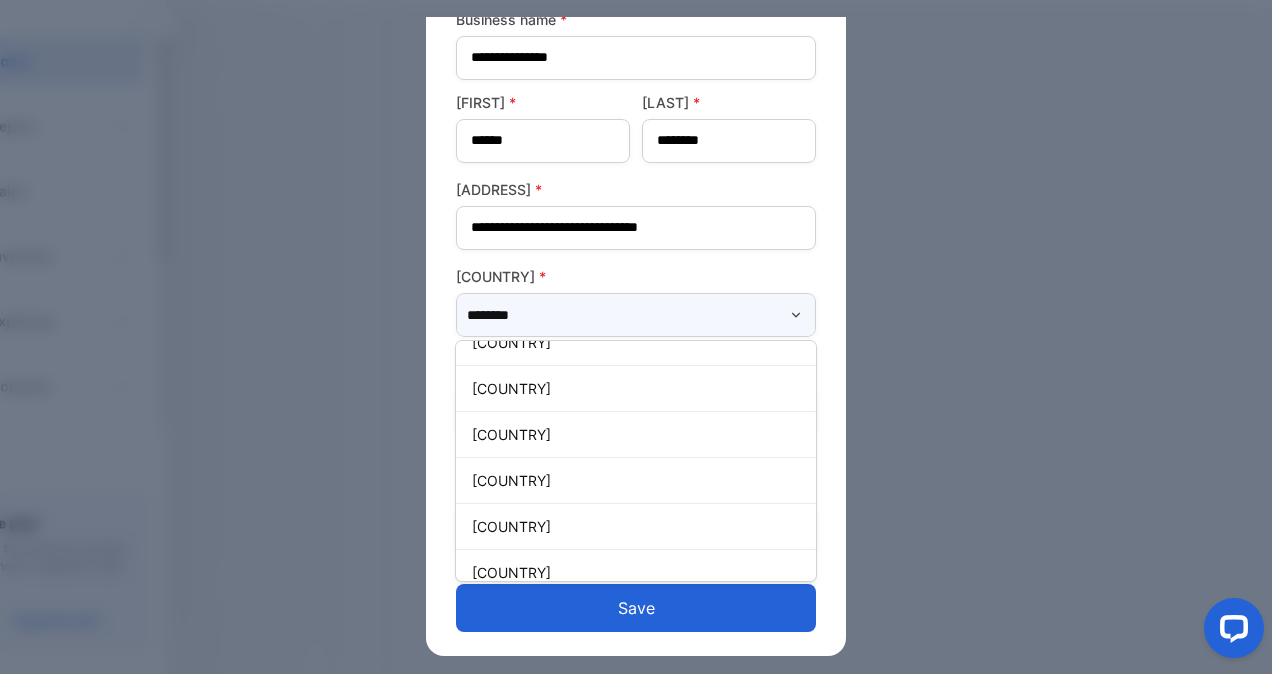 scroll, scrollTop: 100, scrollLeft: 0, axis: vertical 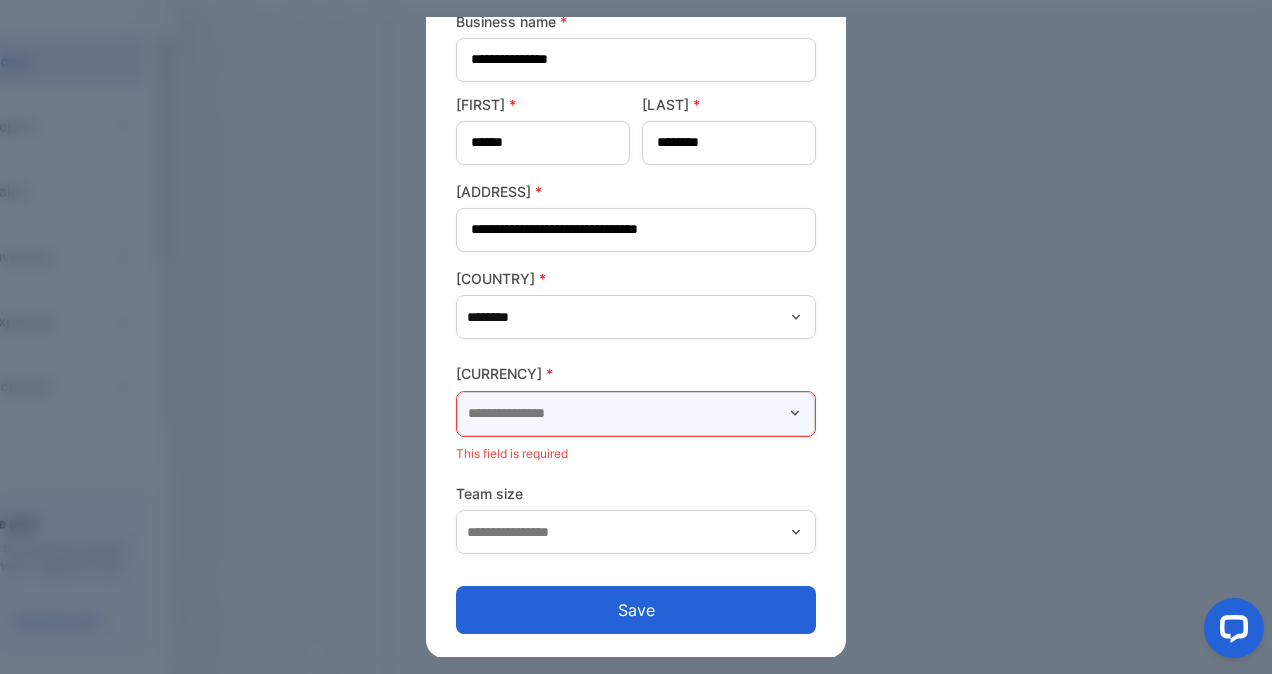 click at bounding box center (636, 414) 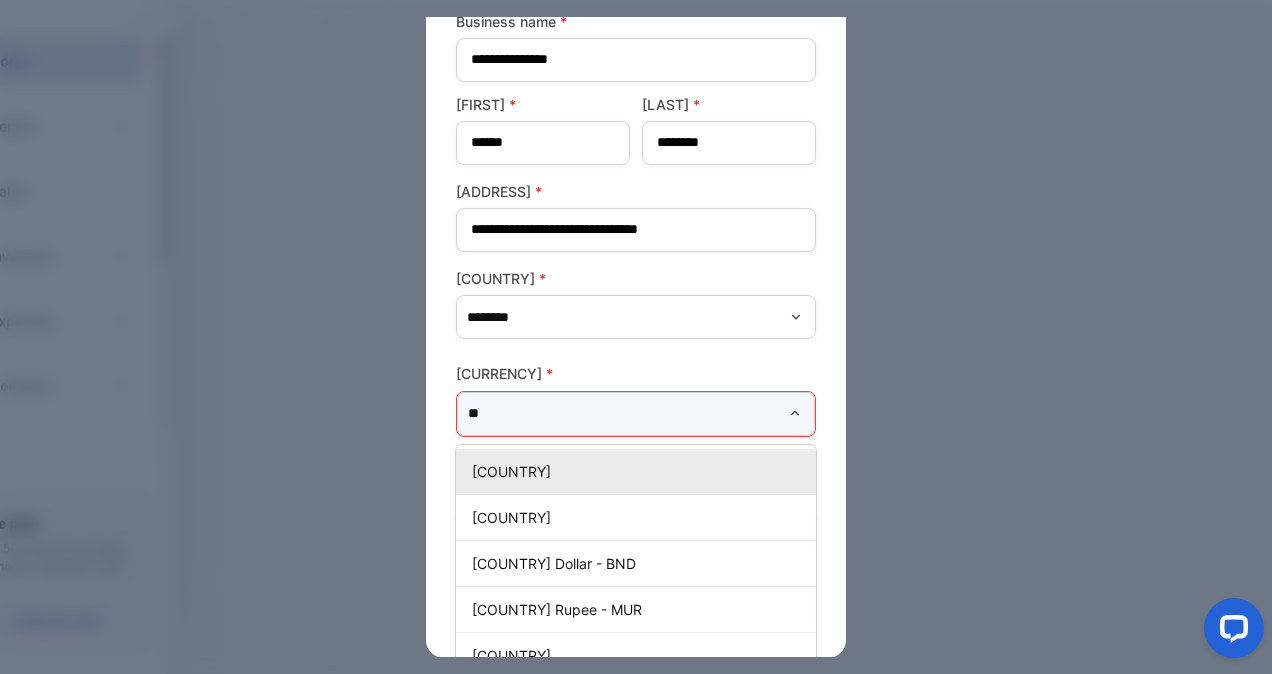 scroll, scrollTop: 100, scrollLeft: 0, axis: vertical 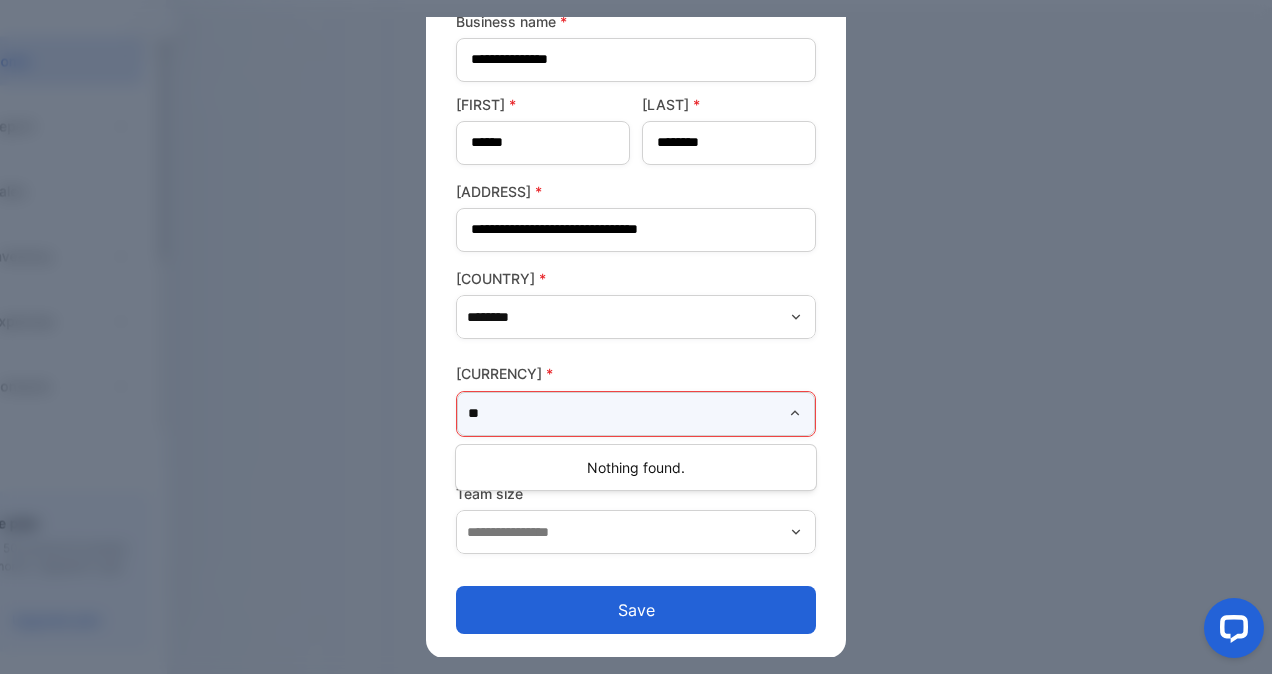 type on "*" 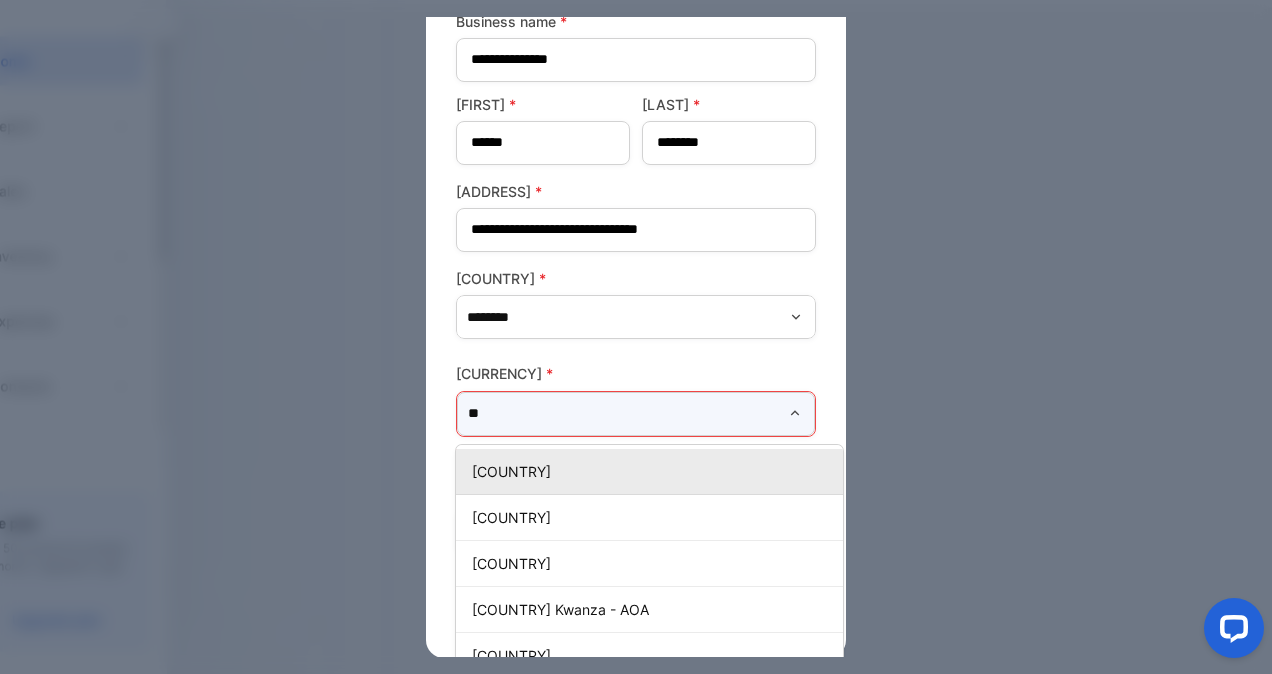 scroll, scrollTop: 100, scrollLeft: 0, axis: vertical 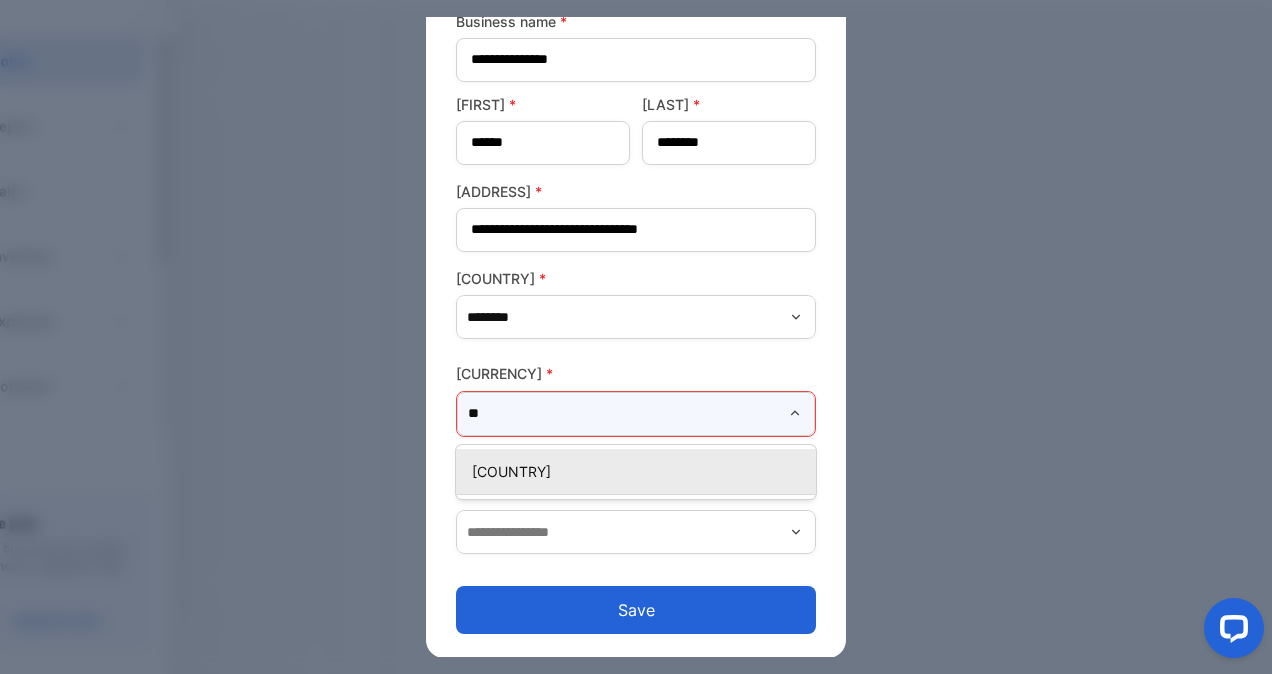 type on "*" 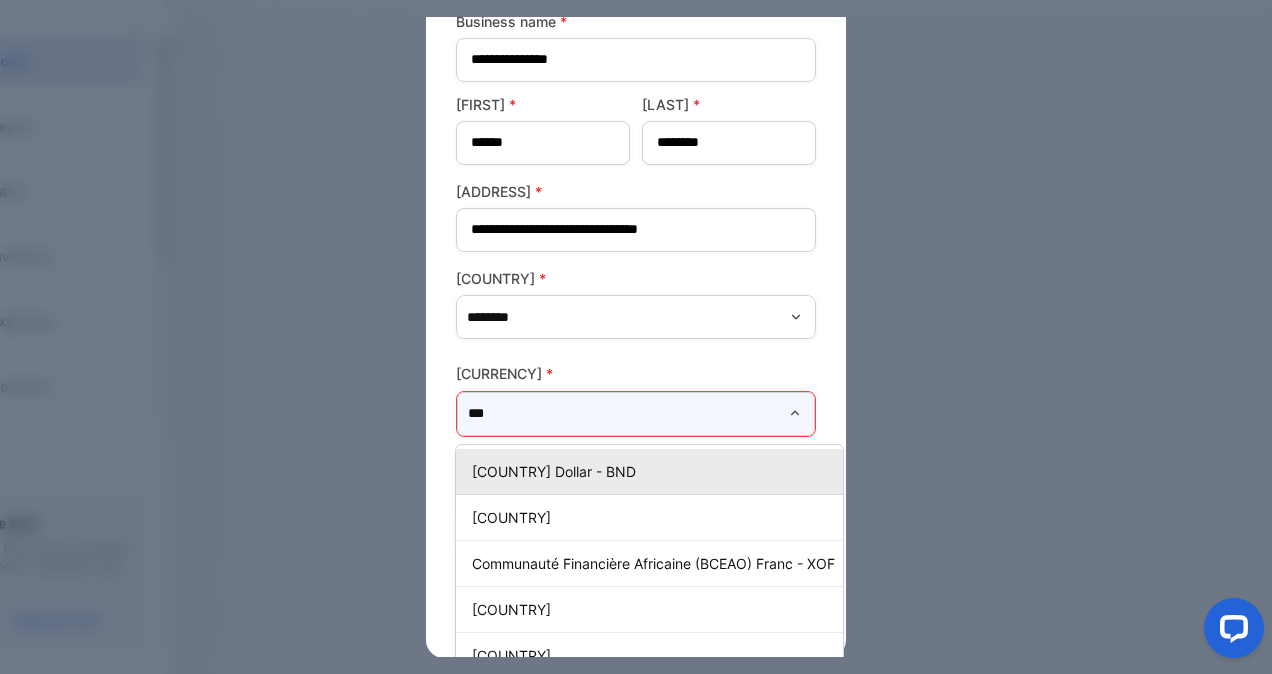 scroll, scrollTop: 100, scrollLeft: 0, axis: vertical 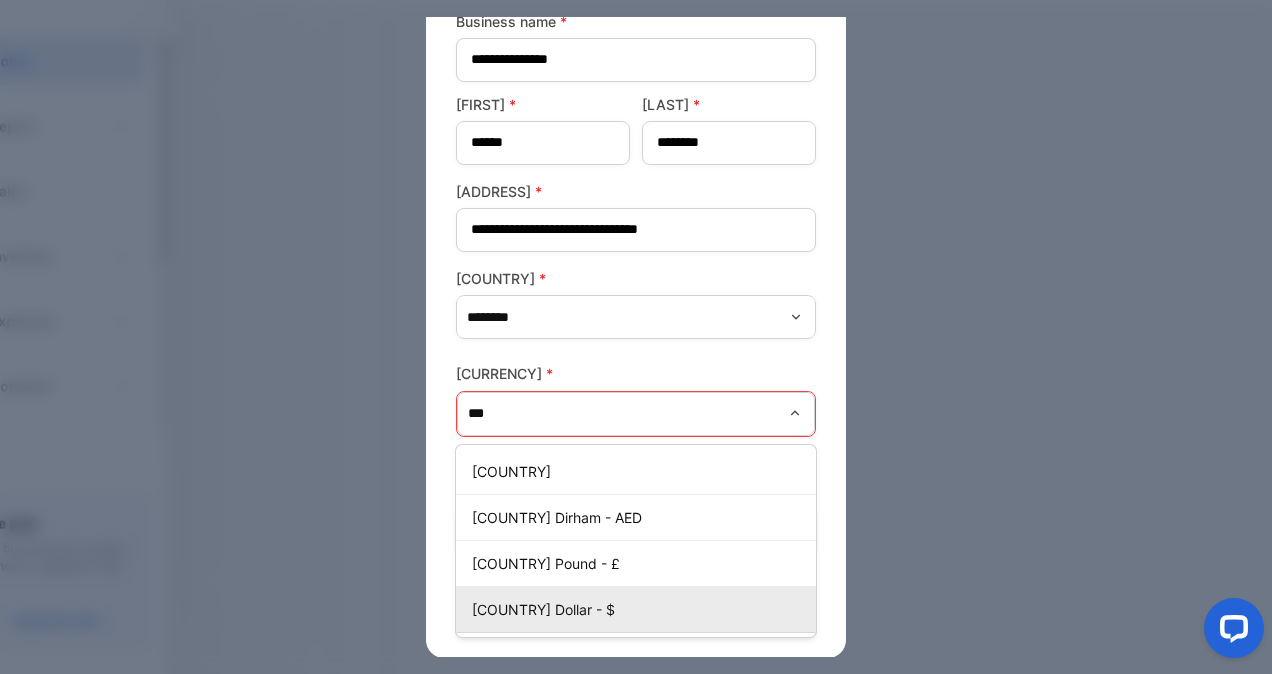 click on "[COUNTRY] Dollar - $" at bounding box center [640, 609] 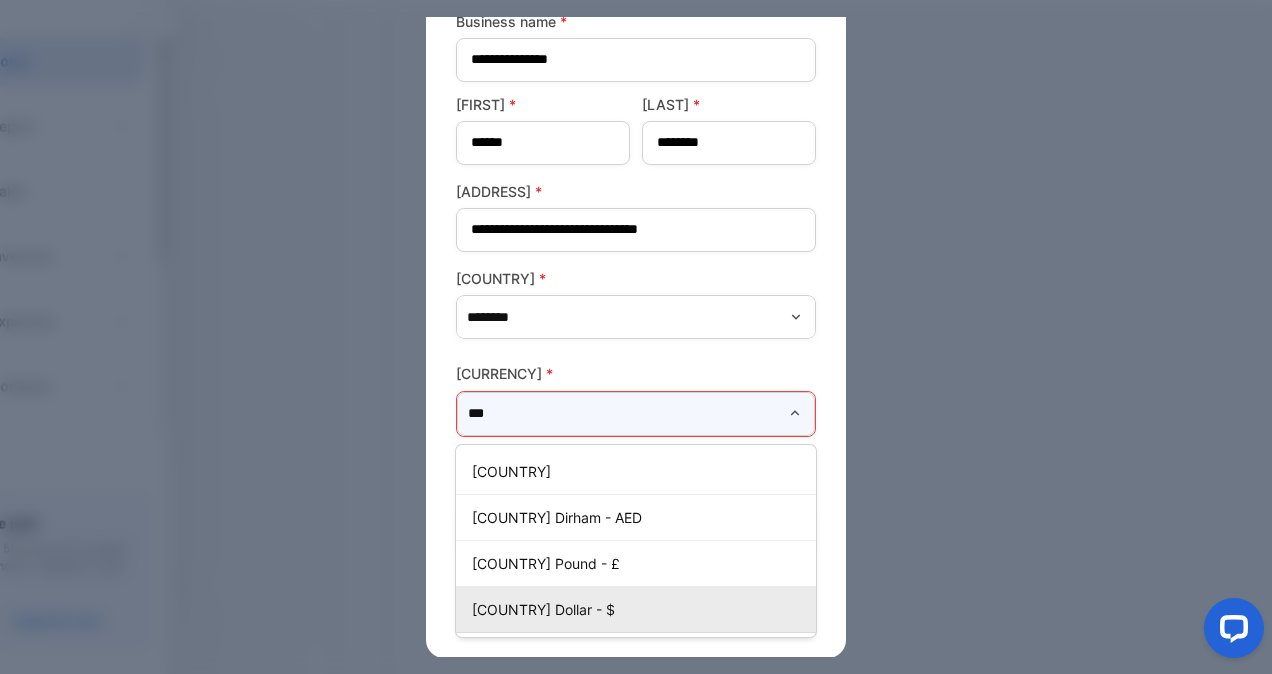type on "**********" 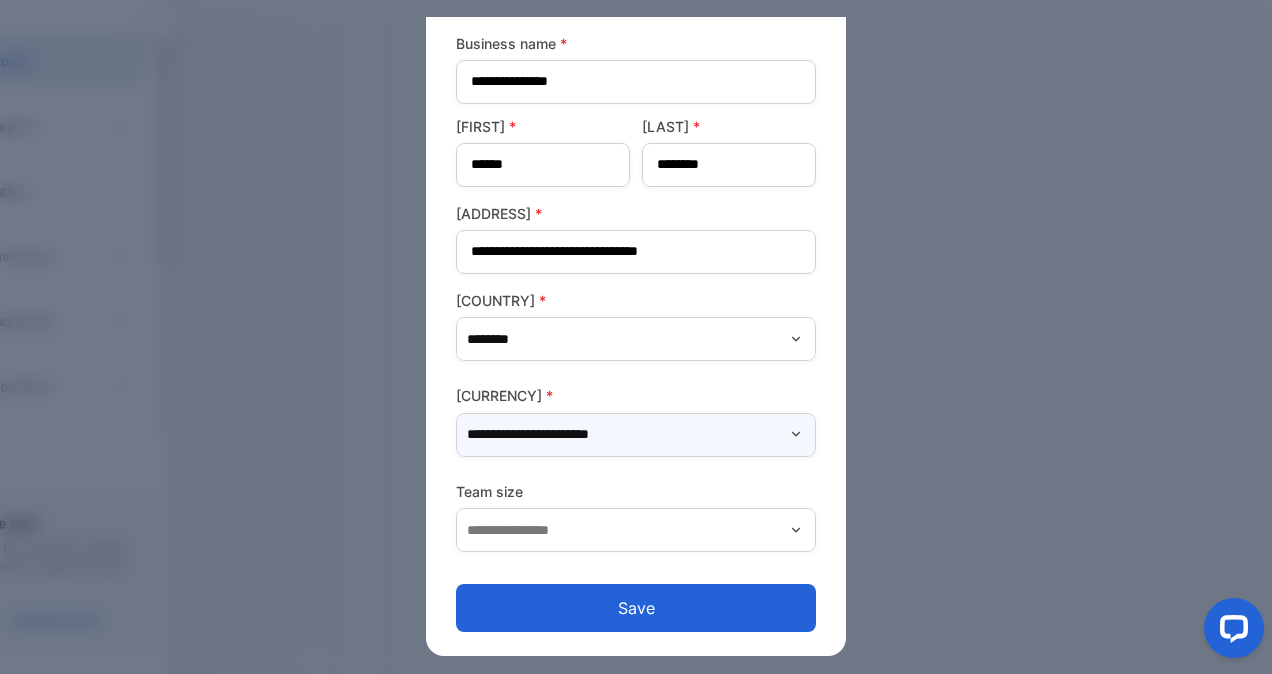 scroll, scrollTop: 77, scrollLeft: 0, axis: vertical 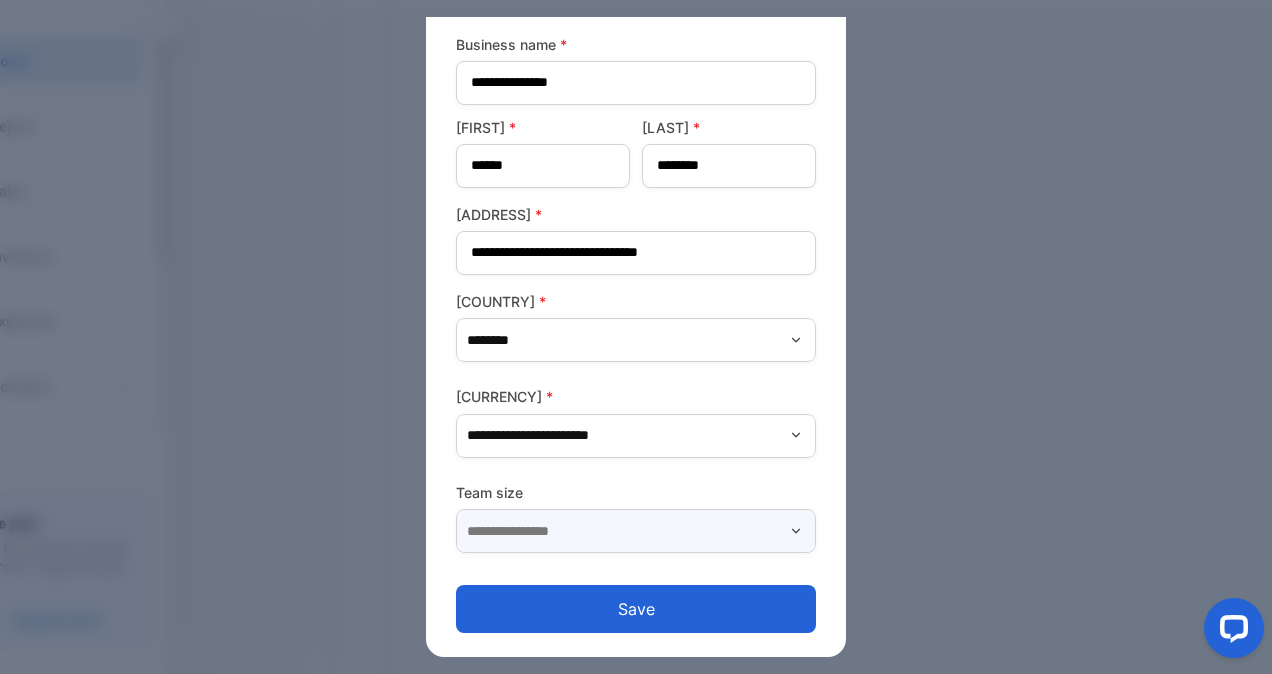 click at bounding box center [636, 531] 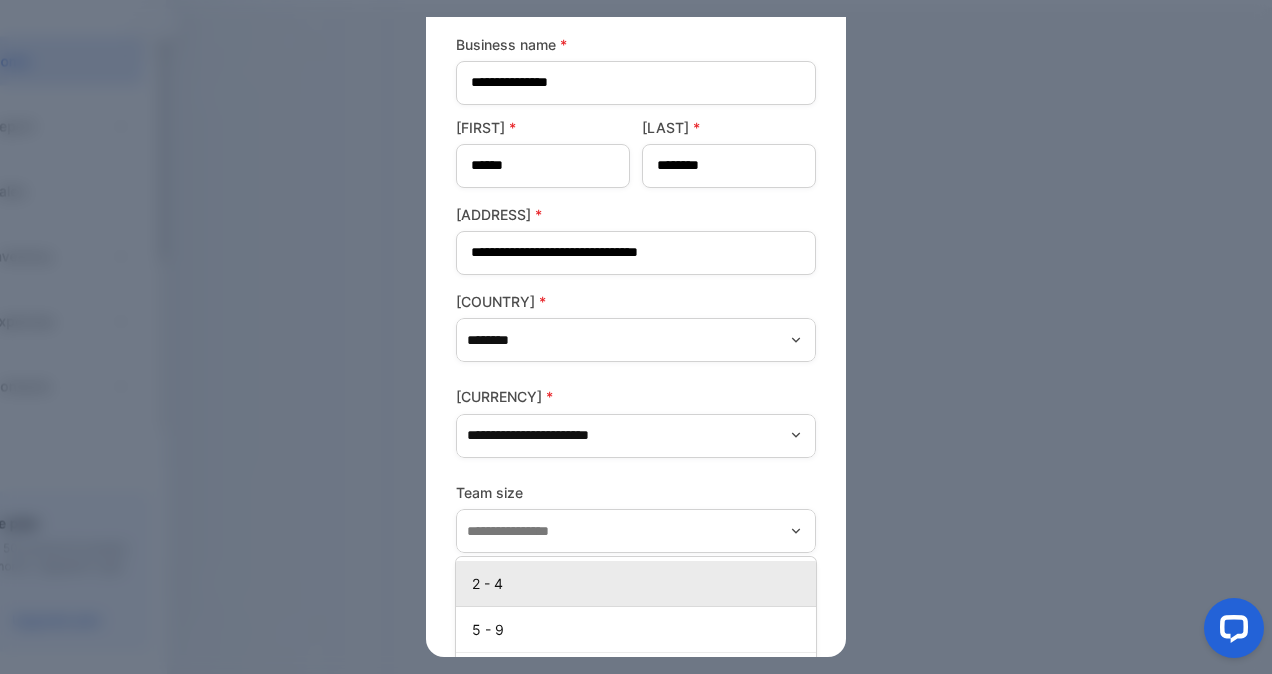 click on "2 - 4" at bounding box center (640, 583) 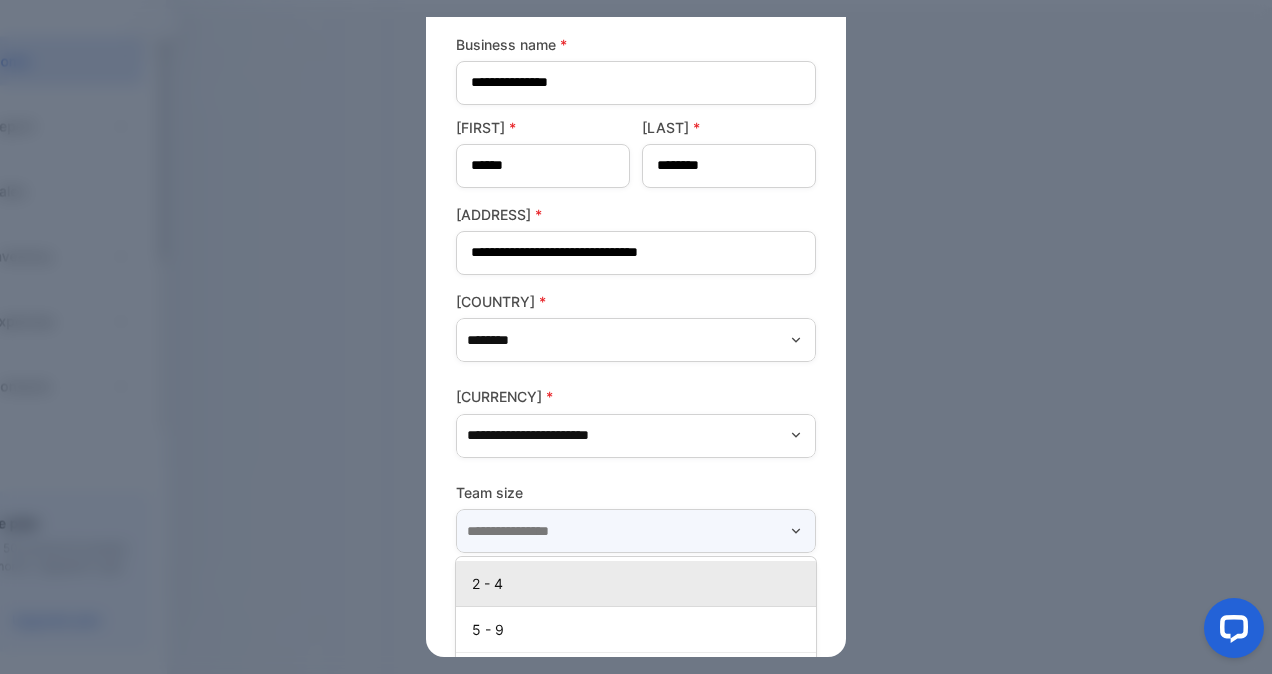 type on "*****" 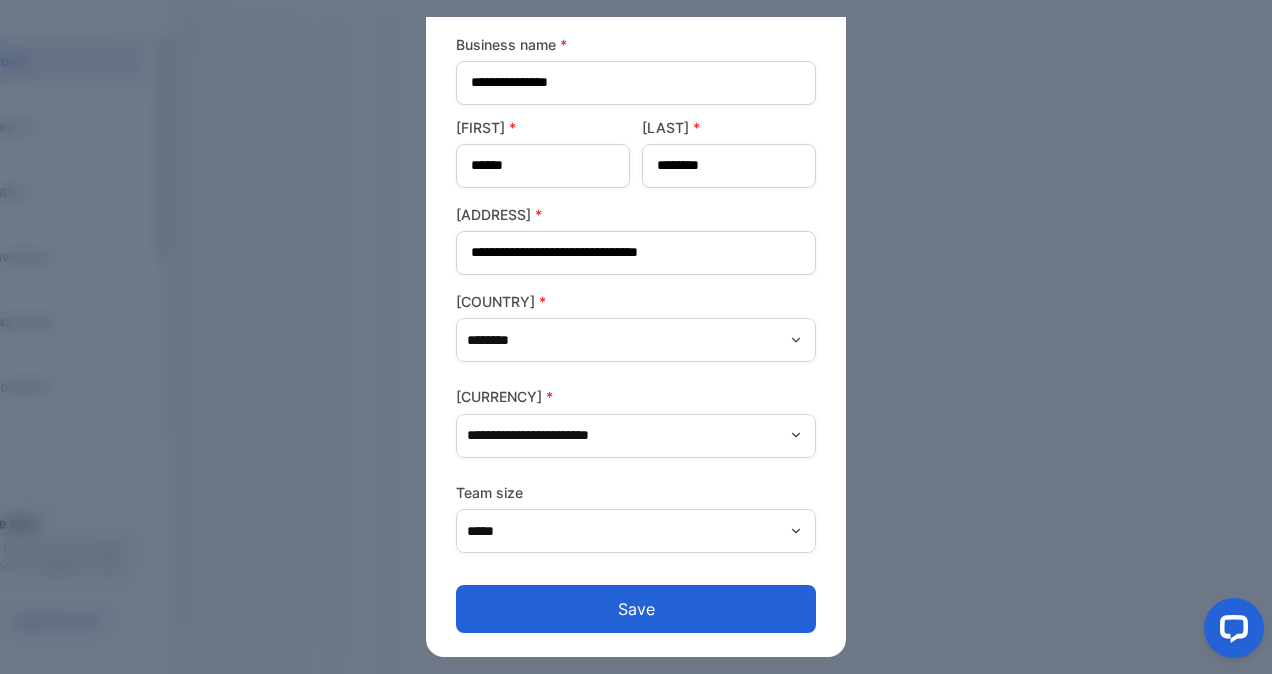 click on "Save" at bounding box center (636, 609) 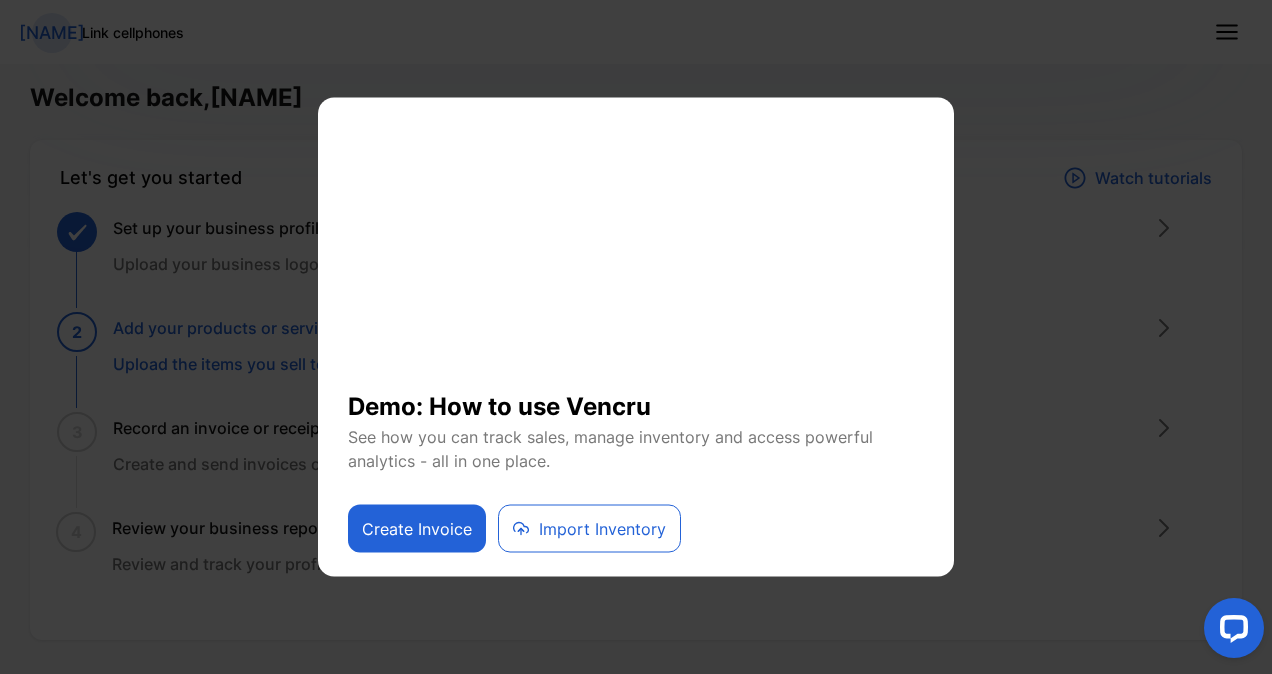 click on "Demo: How to use Vencru See how you can track sales, manage inventory and access powerful analytics - all in one place. Create Invoice  Import Inventory" at bounding box center (636, 337) 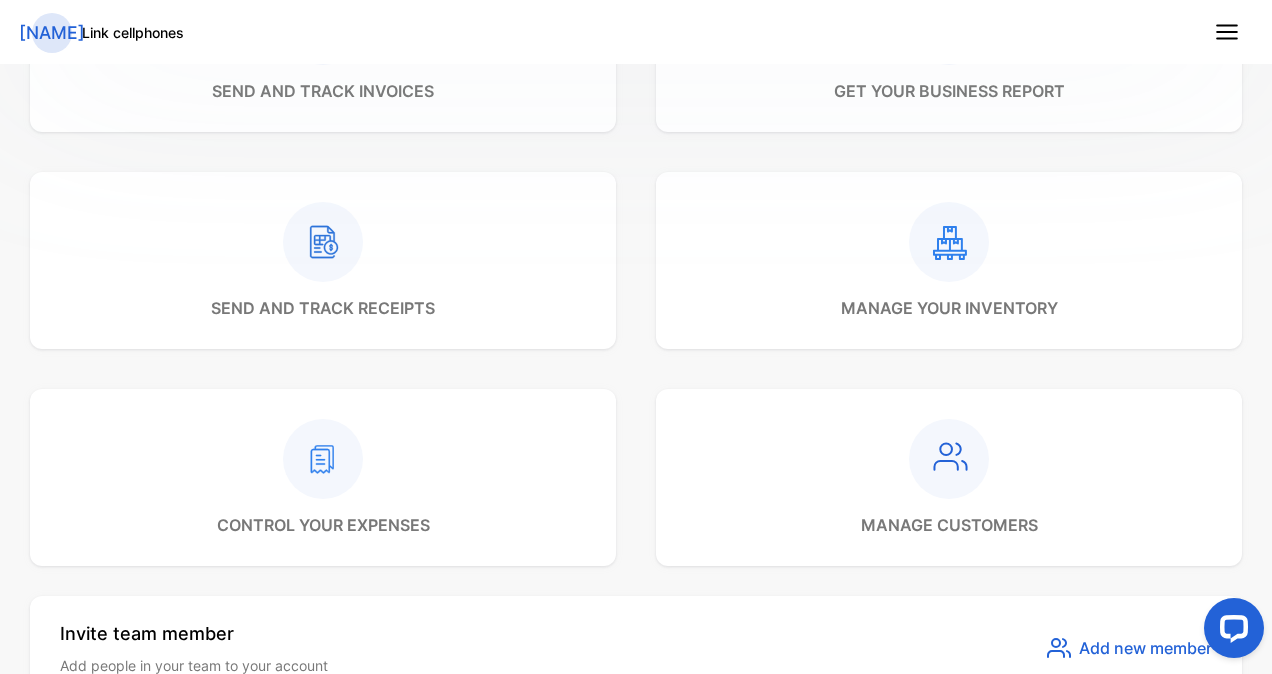 scroll, scrollTop: 977, scrollLeft: 0, axis: vertical 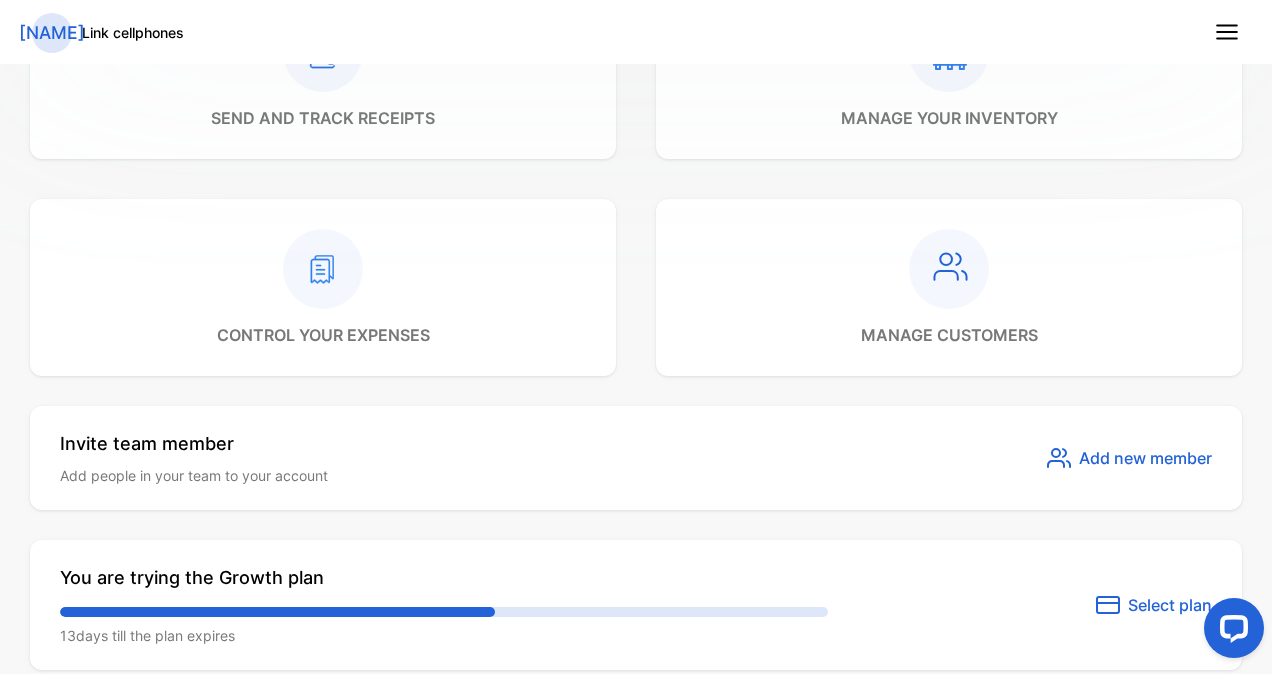 click 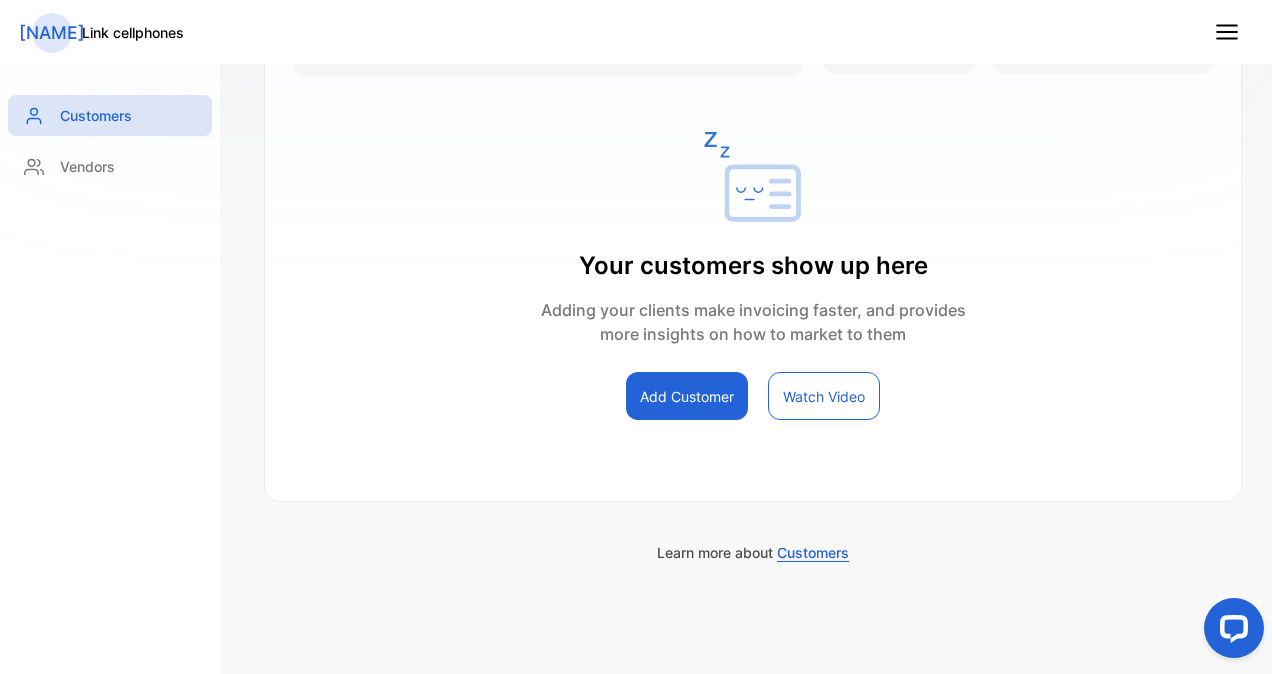 scroll, scrollTop: 0, scrollLeft: 0, axis: both 